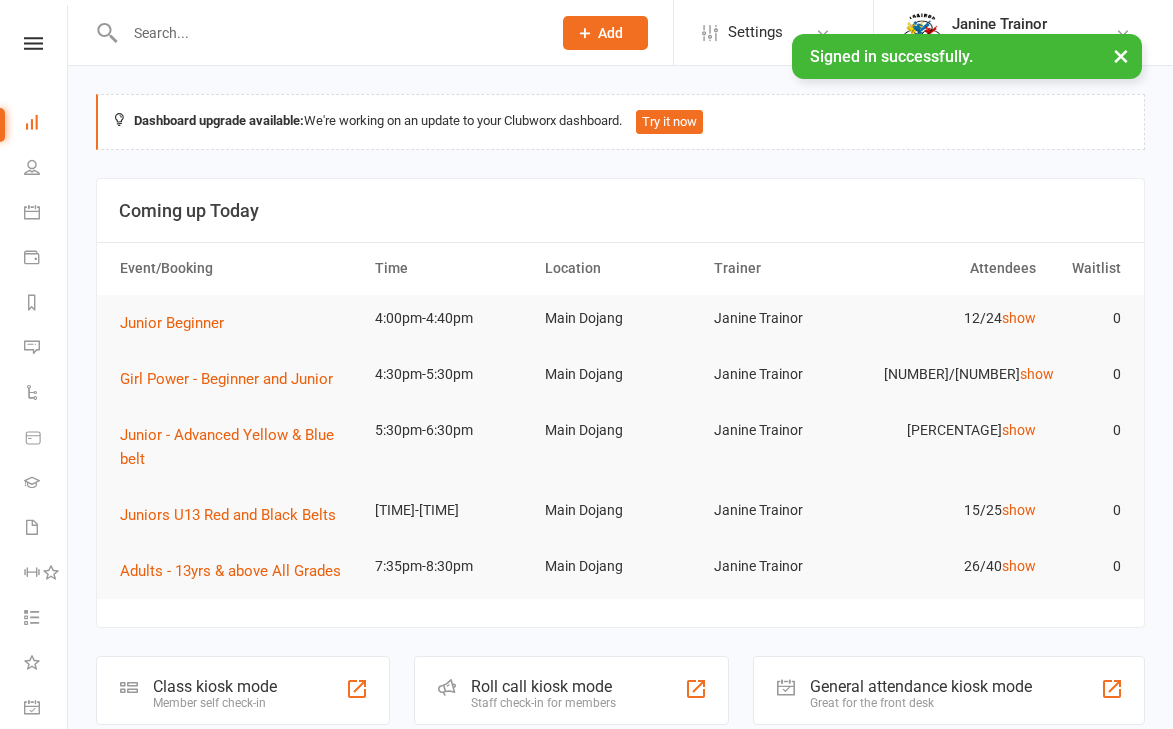scroll, scrollTop: 0, scrollLeft: 0, axis: both 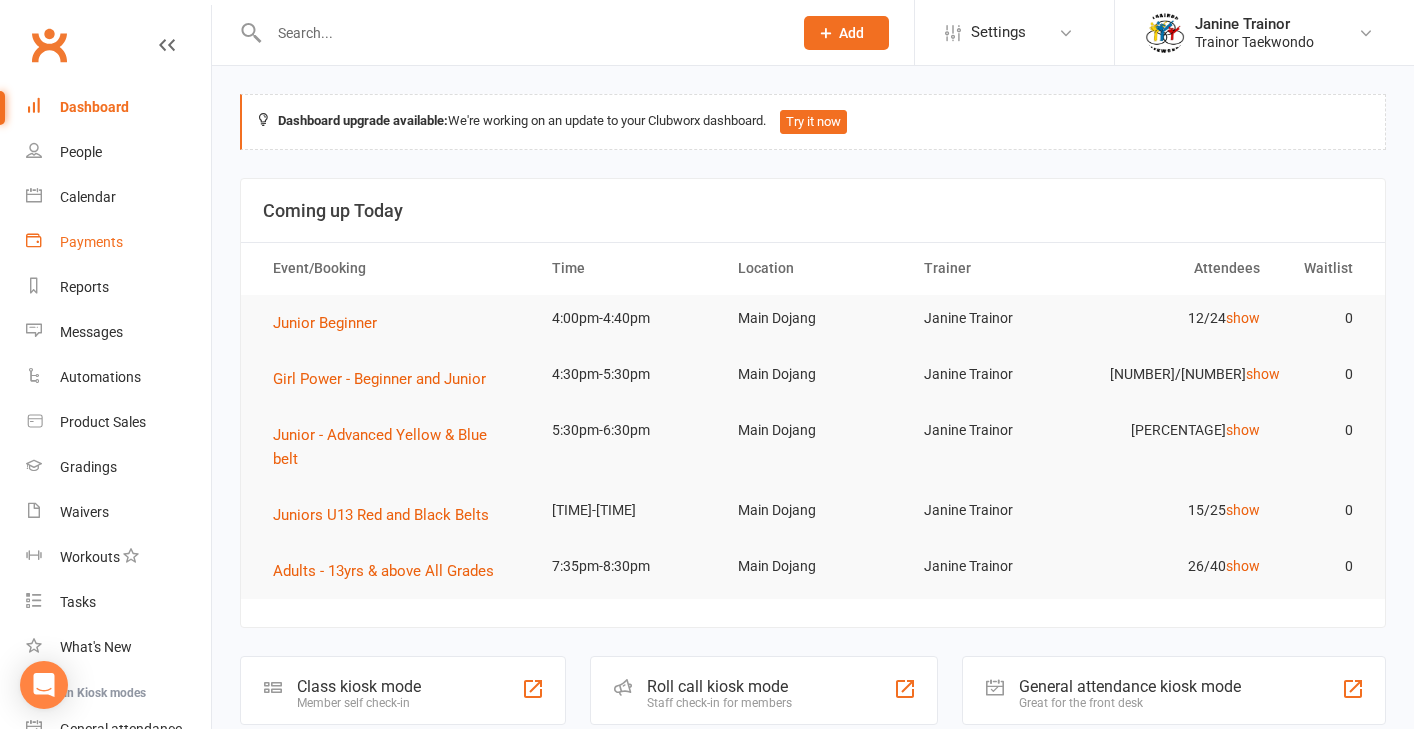 click on "Payments" at bounding box center [91, 242] 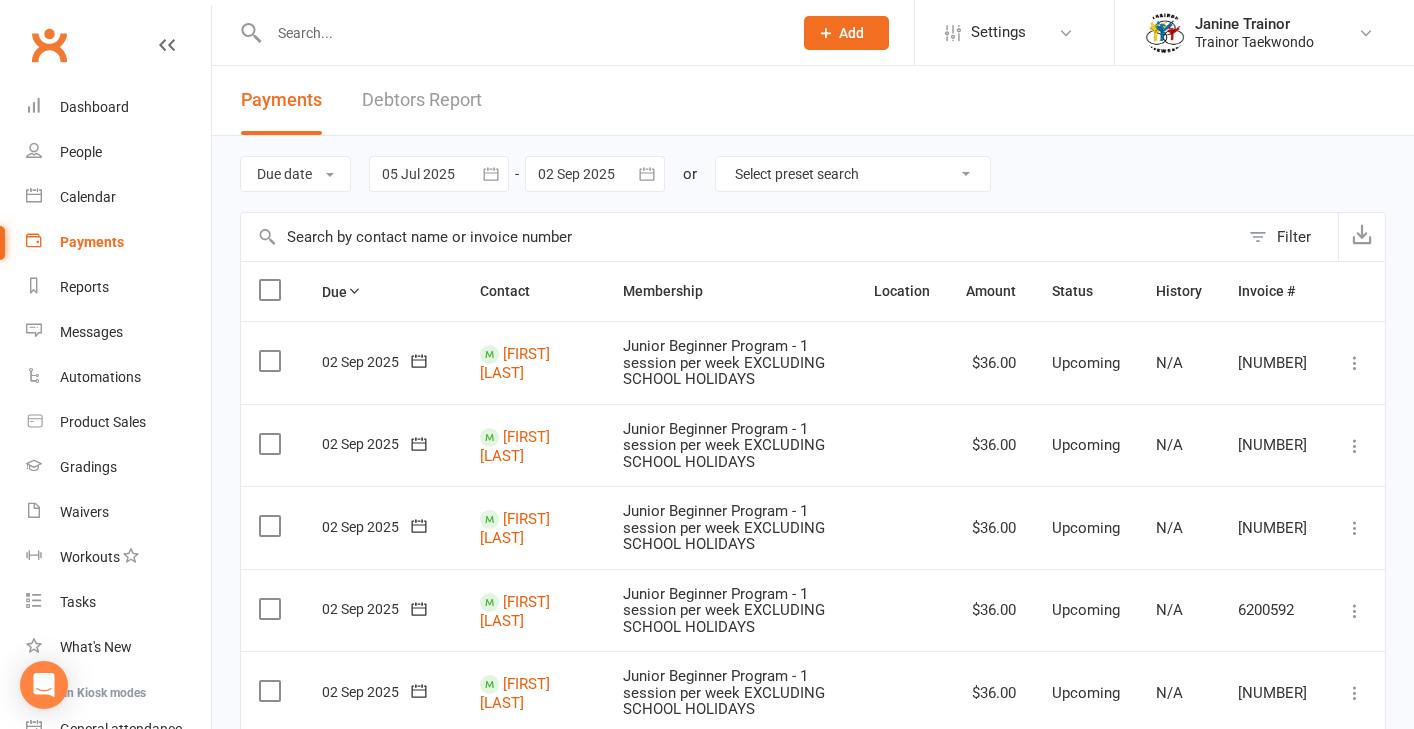 click on "Debtors Report" at bounding box center (422, 100) 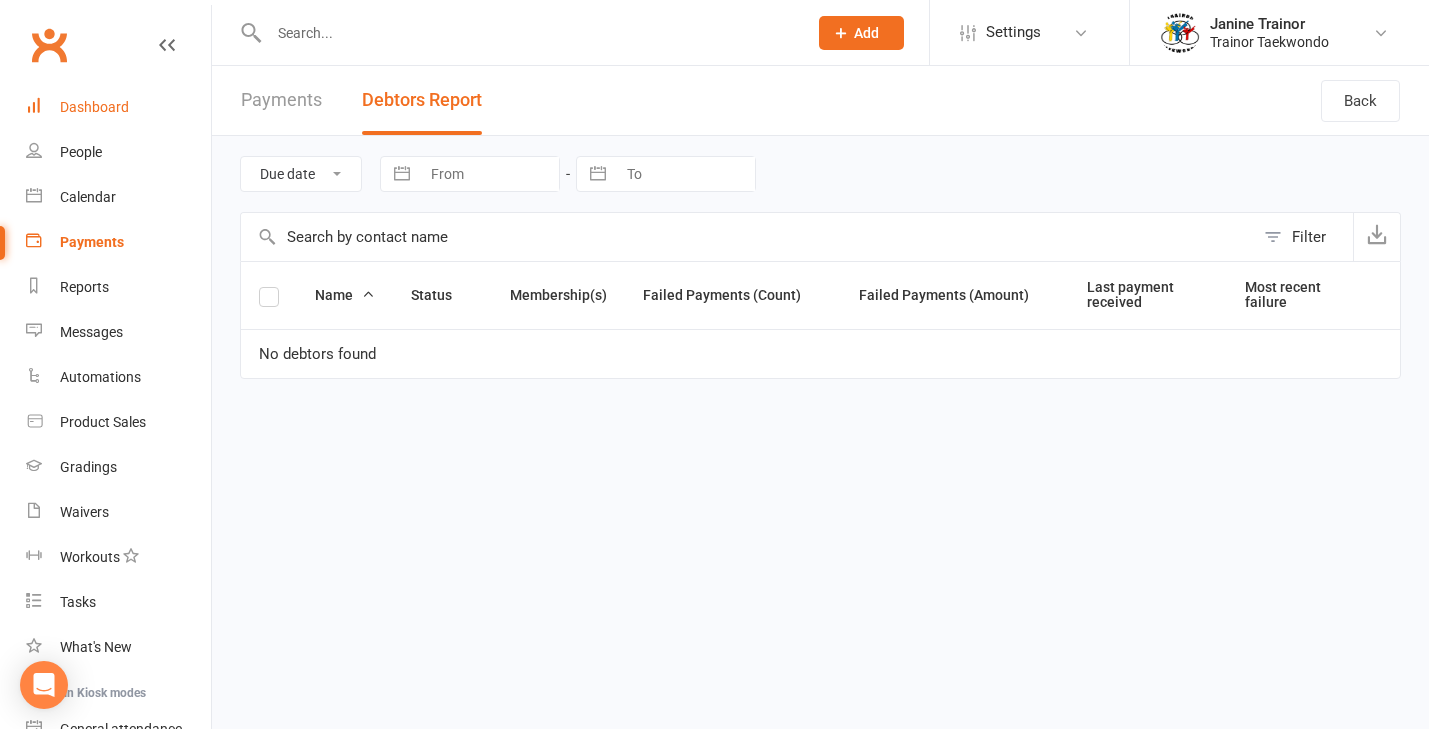 click on "Dashboard" at bounding box center [94, 107] 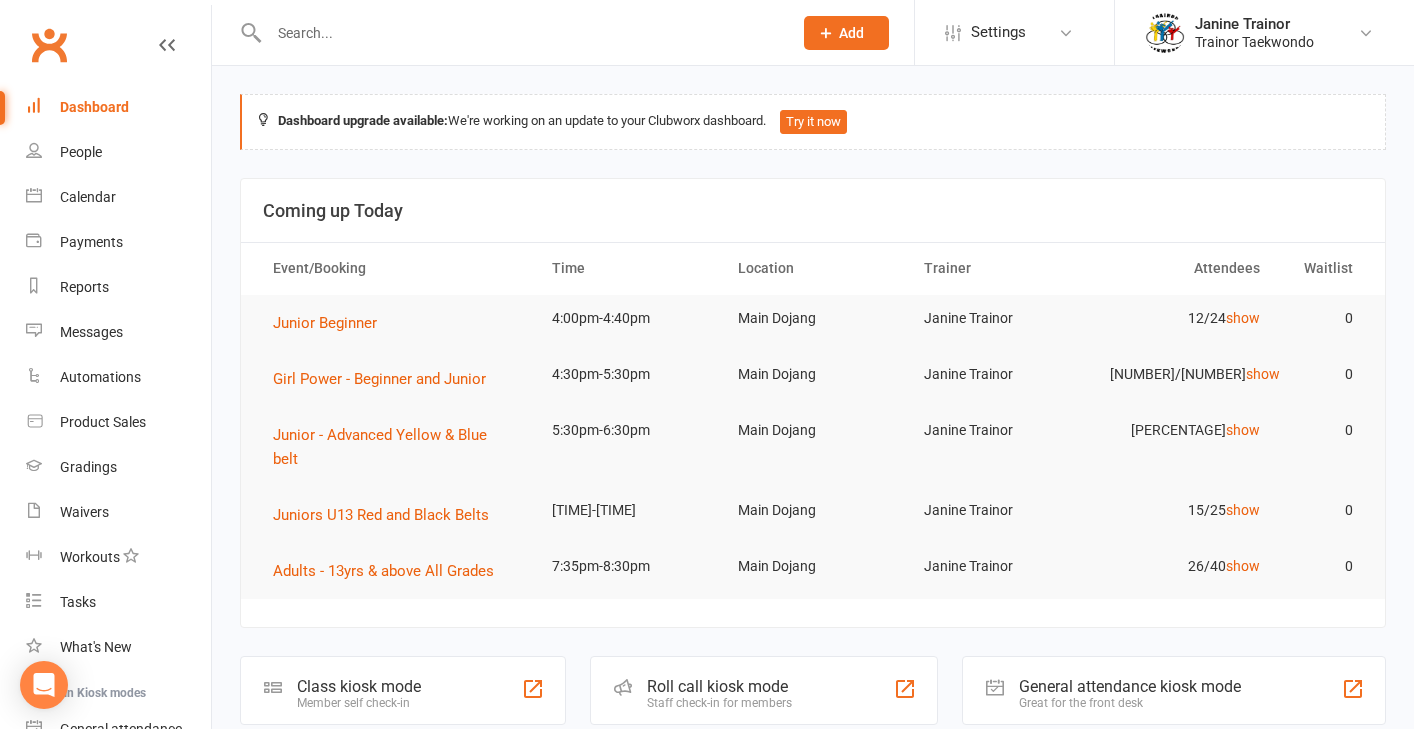 drag, startPoint x: 91, startPoint y: 154, endPoint x: 357, endPoint y: 180, distance: 267.26767 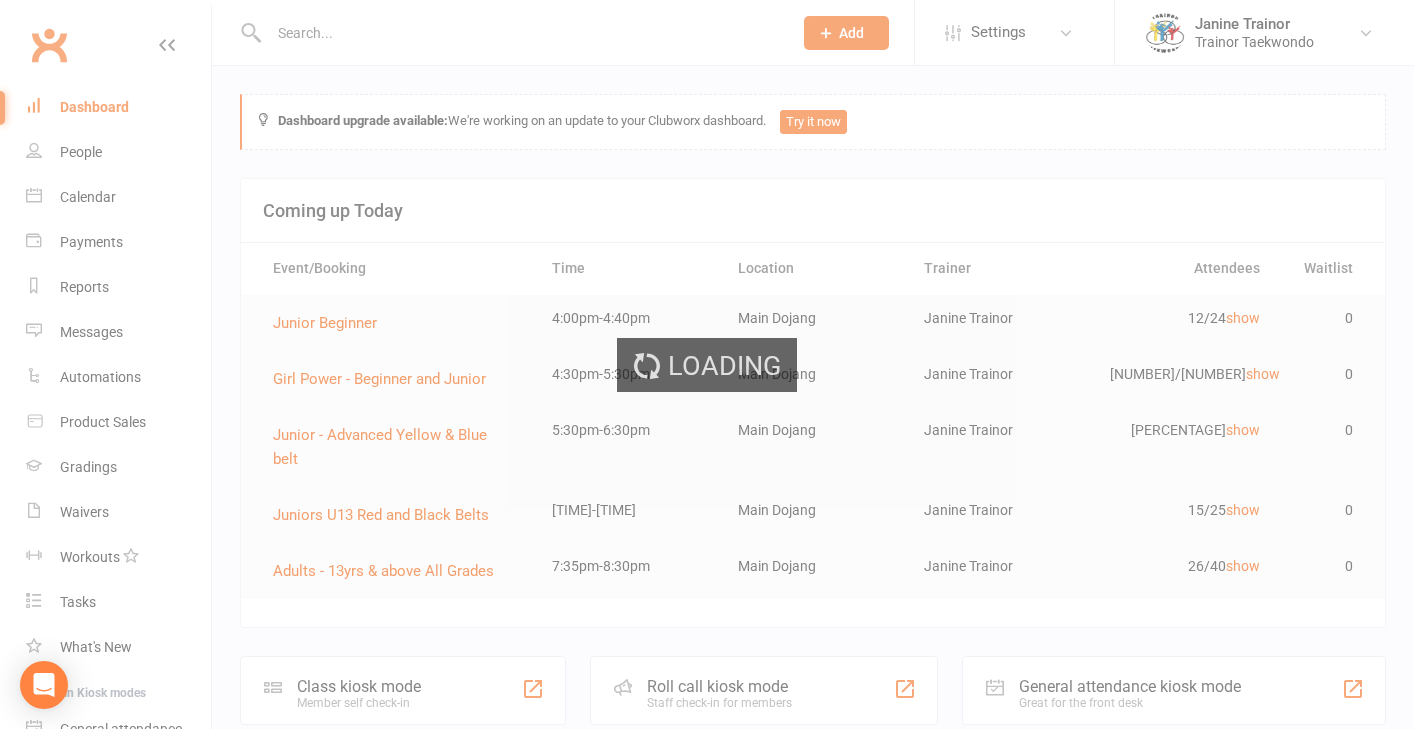select on "50" 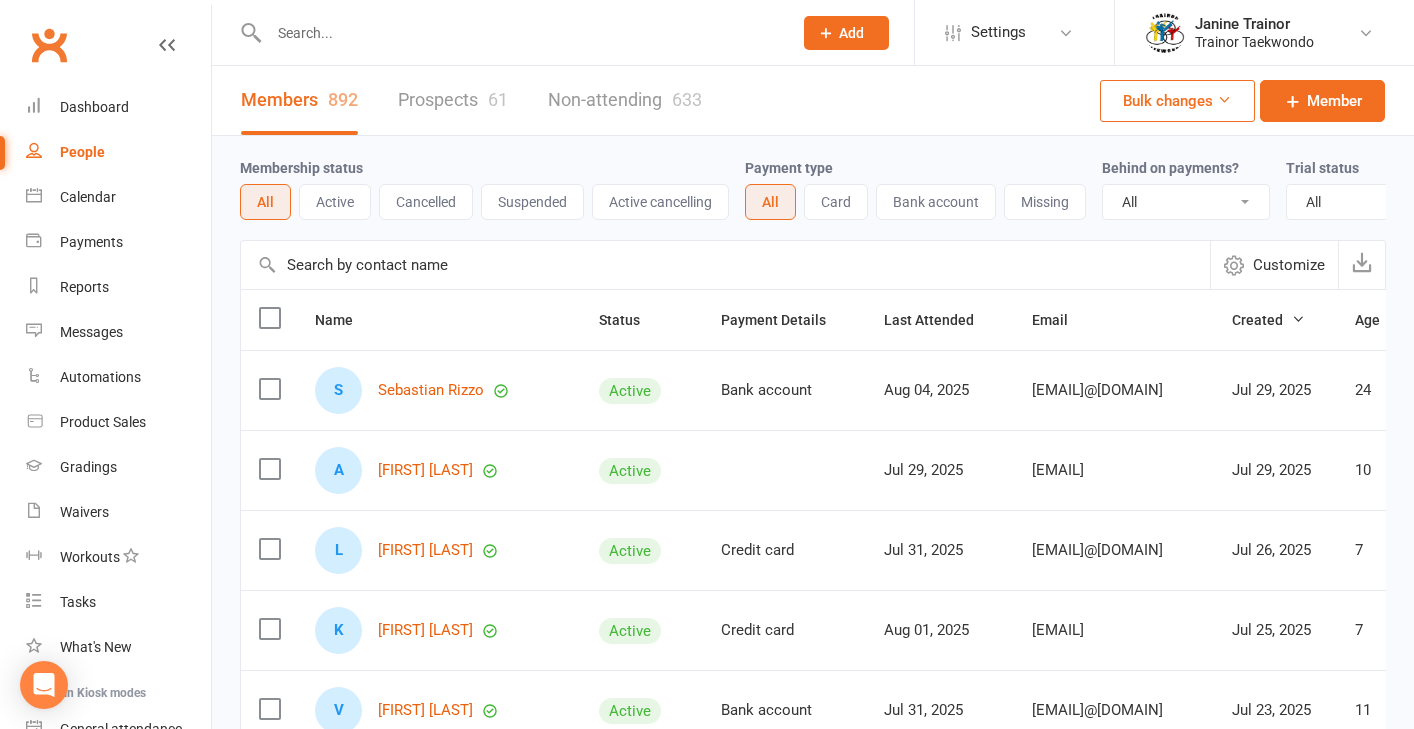click on "Suspended" at bounding box center [532, 202] 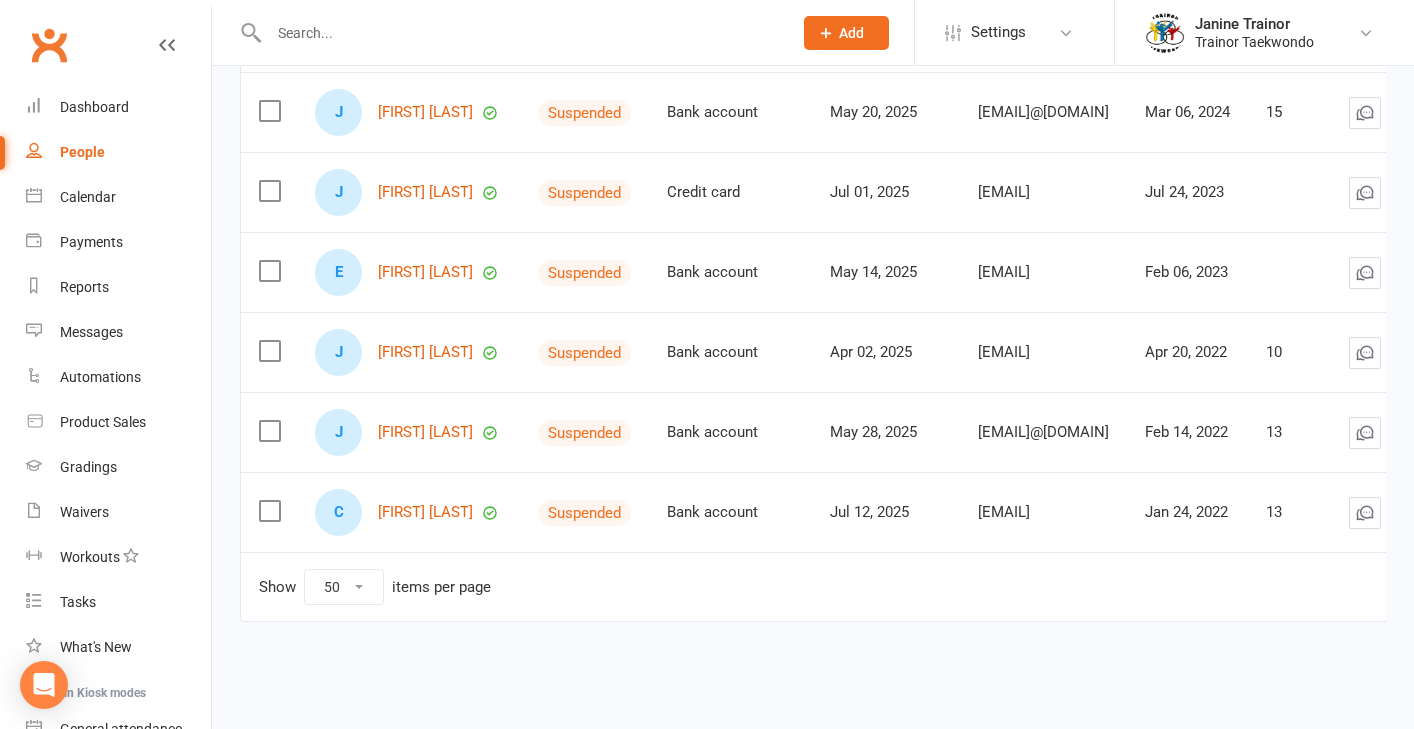 scroll, scrollTop: 0, scrollLeft: 0, axis: both 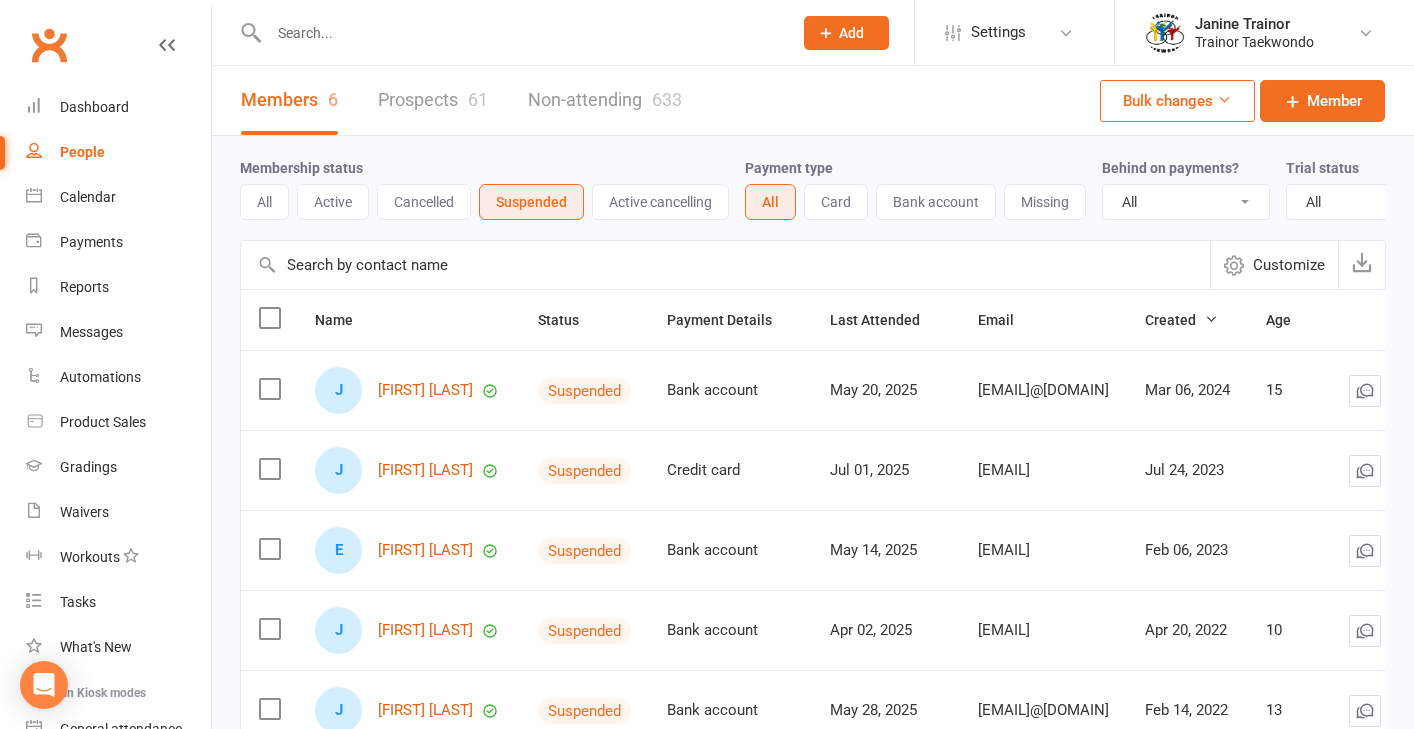 drag, startPoint x: 94, startPoint y: 105, endPoint x: 477, endPoint y: 111, distance: 383.047 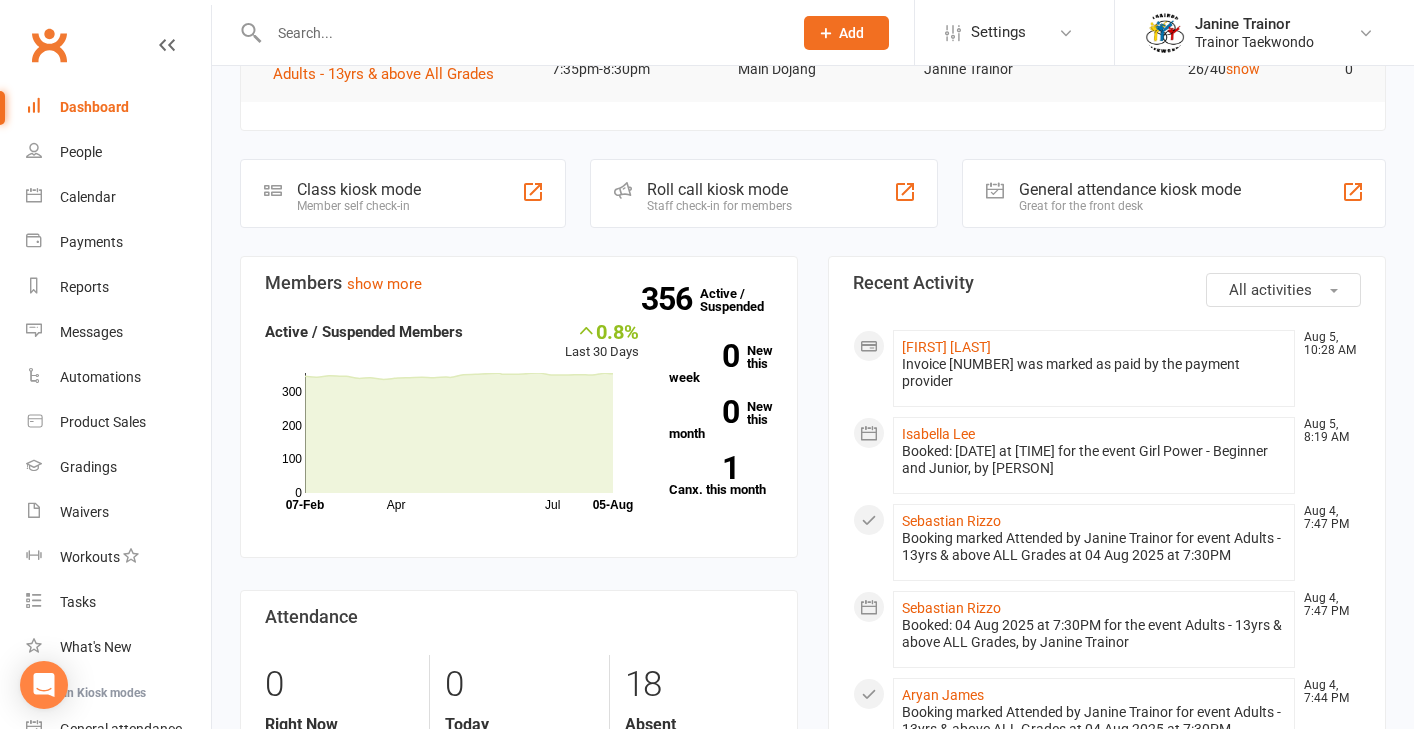 scroll, scrollTop: 486, scrollLeft: 0, axis: vertical 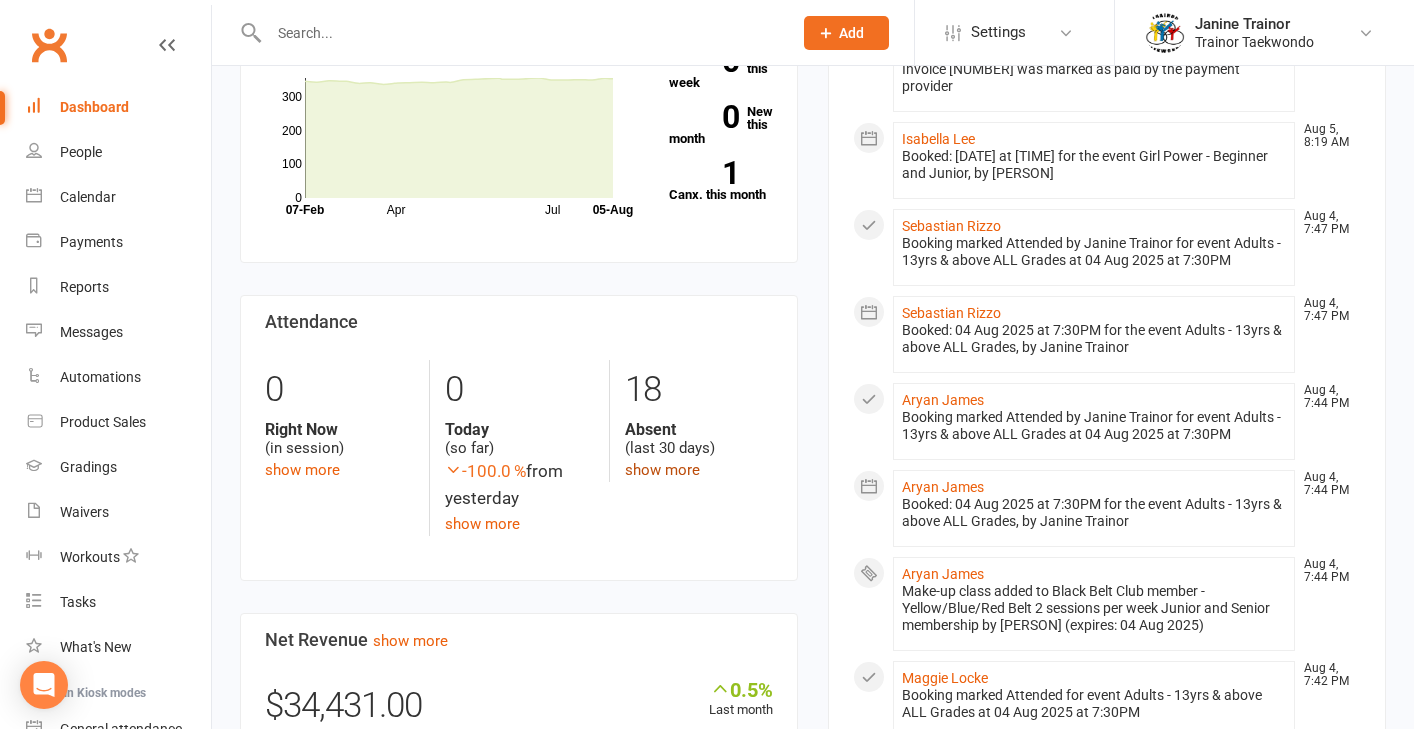 click on "show more" 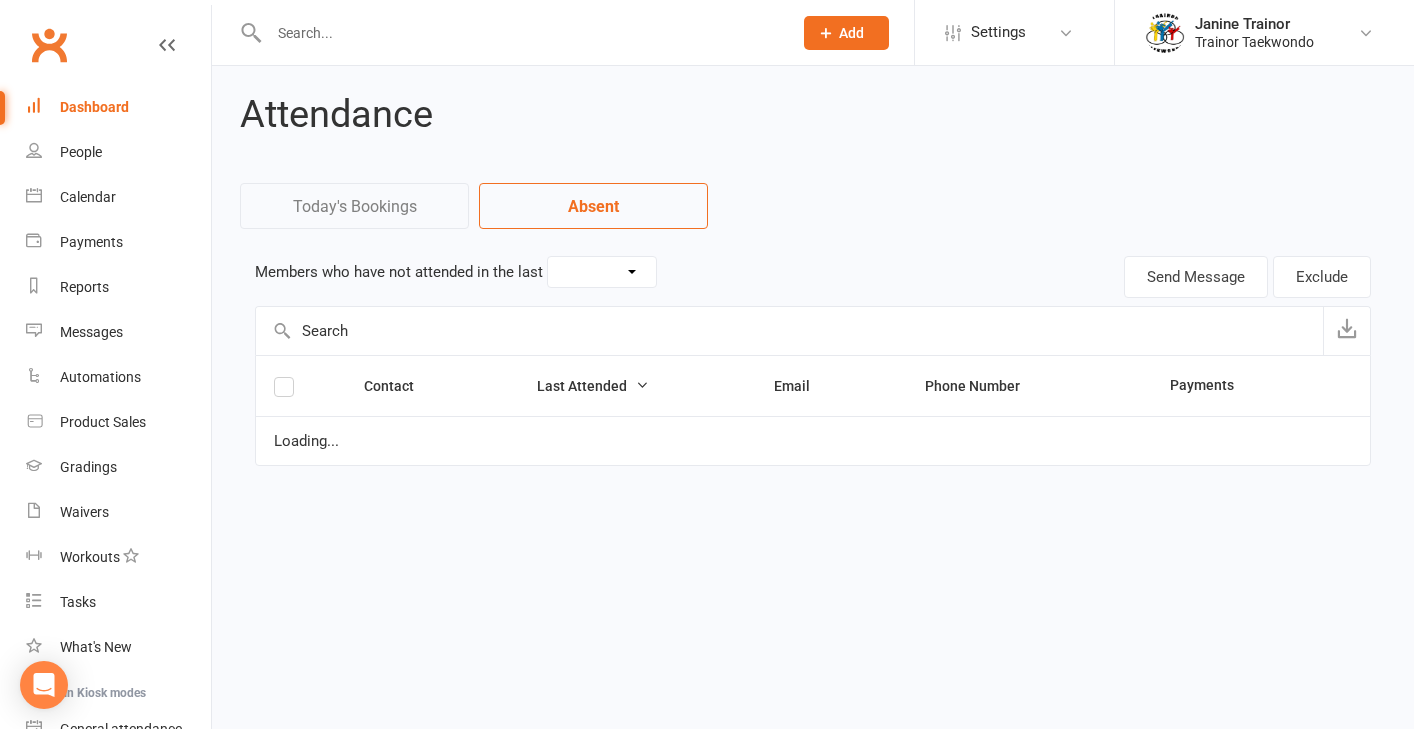scroll, scrollTop: 0, scrollLeft: 0, axis: both 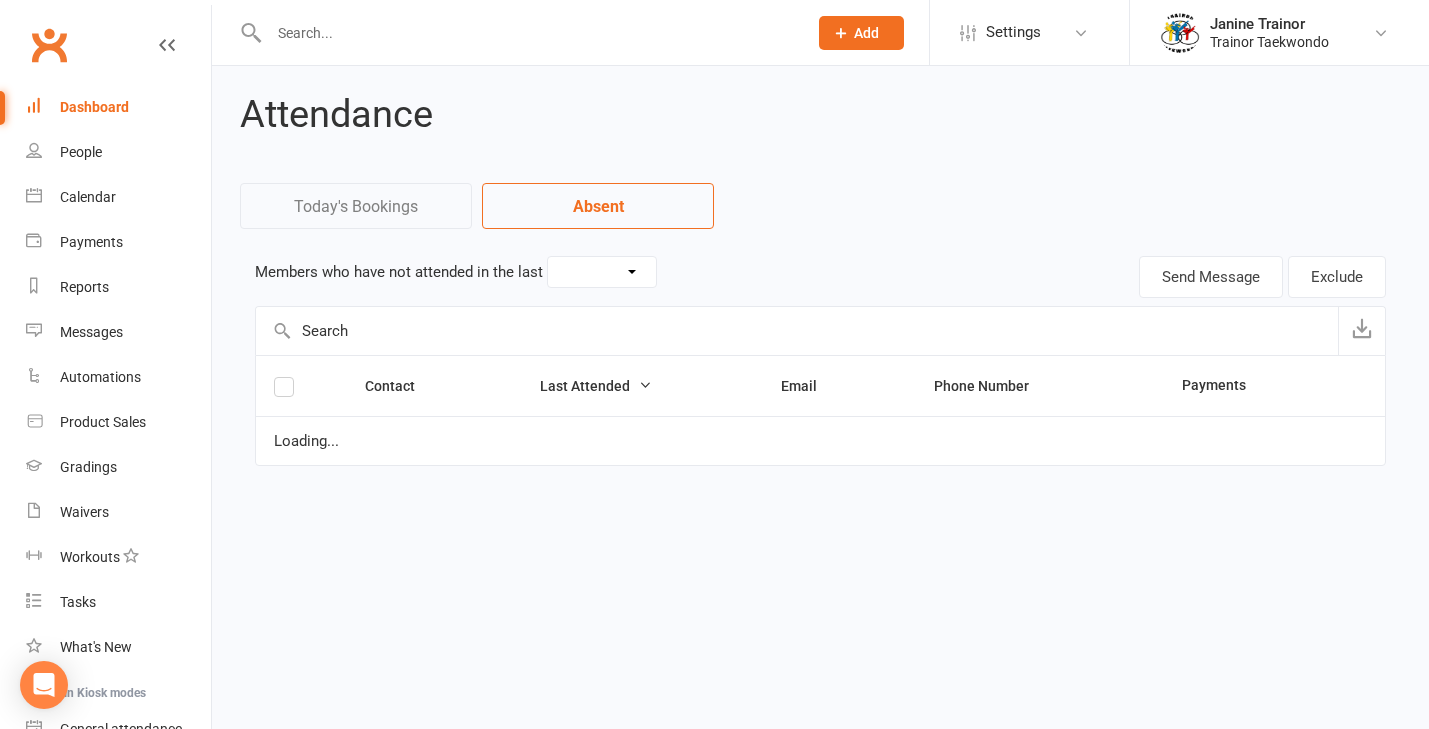select on "30" 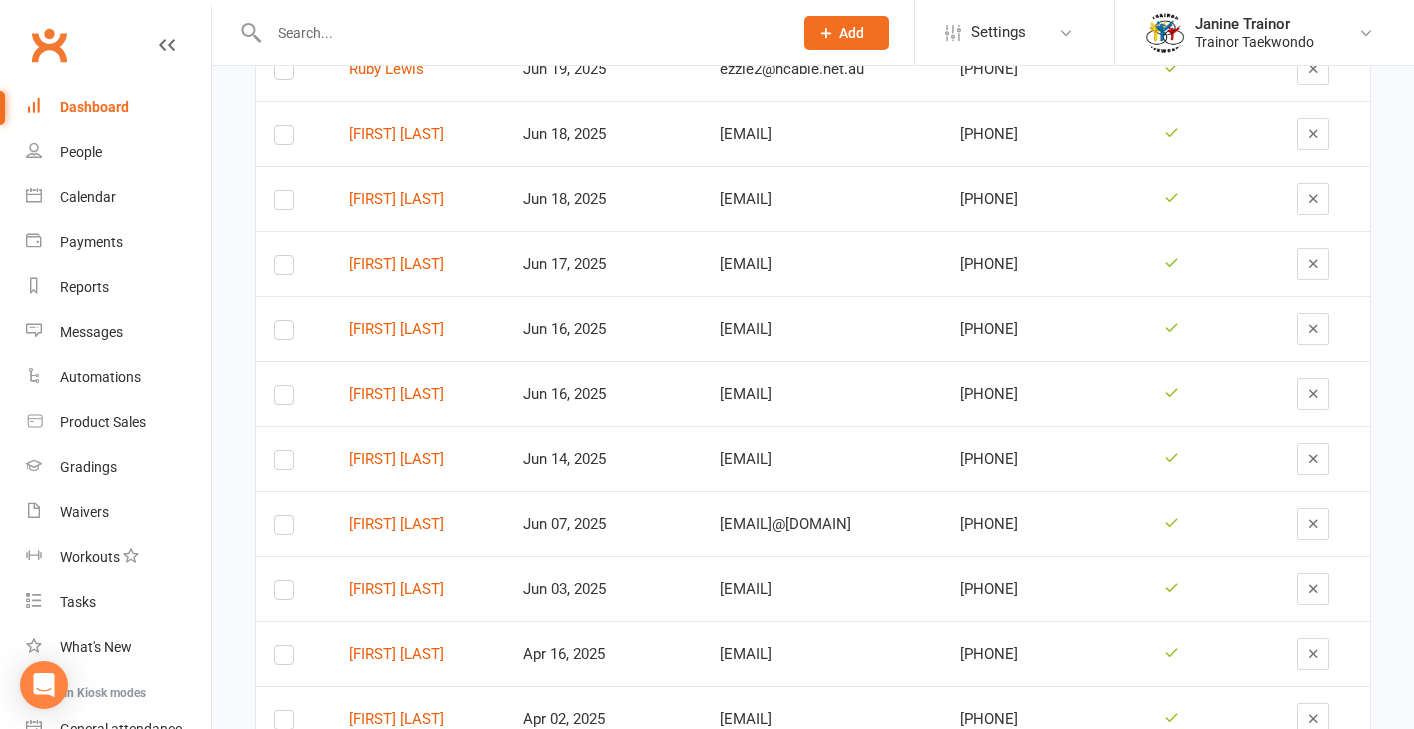 scroll, scrollTop: 697, scrollLeft: 0, axis: vertical 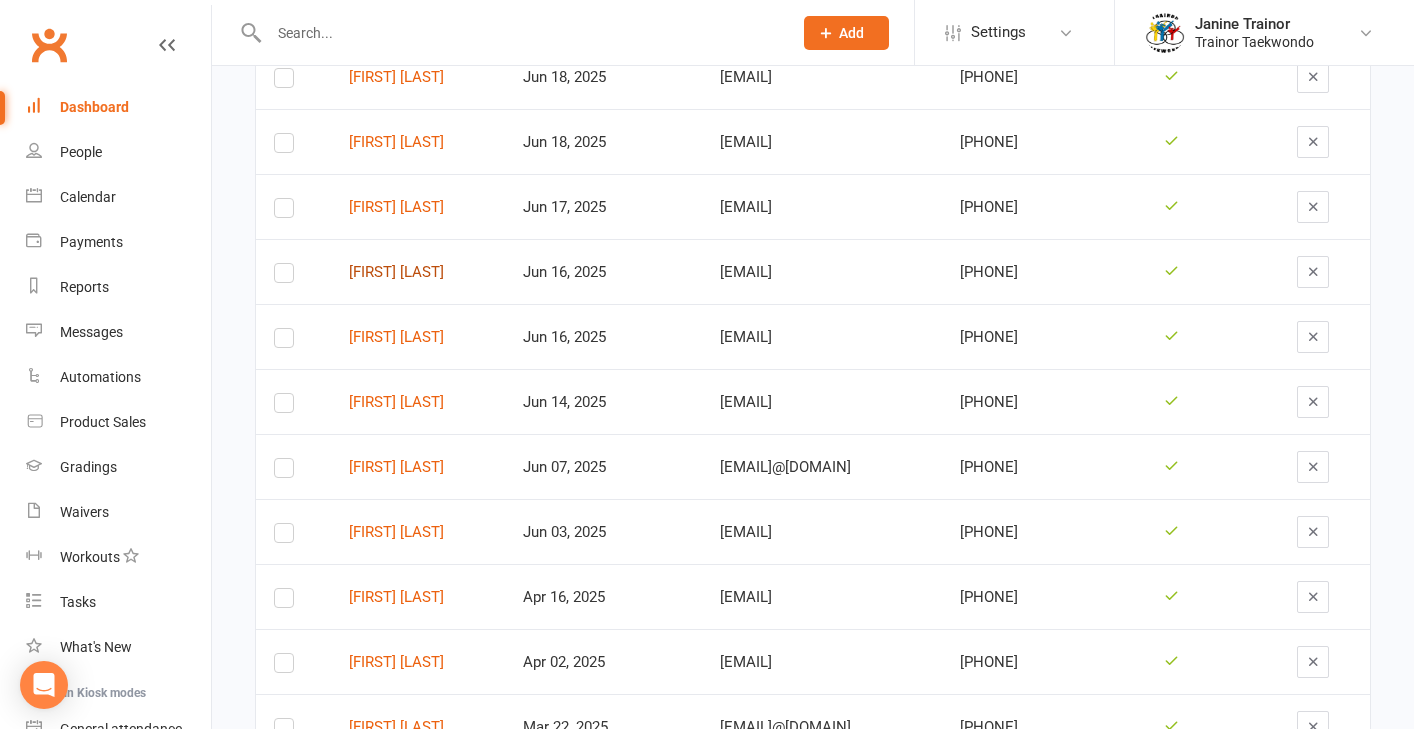 click on "[FIRST] [LAST]" at bounding box center [418, 272] 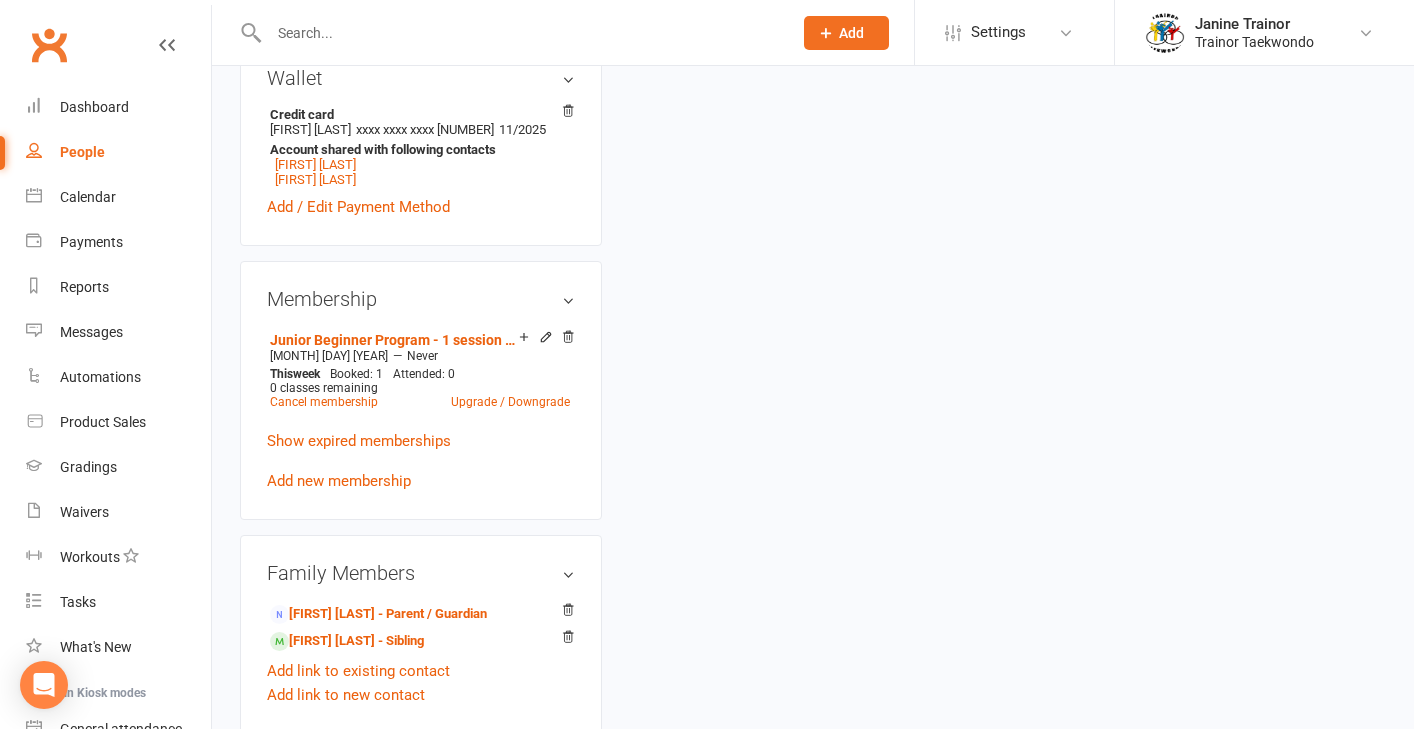 scroll, scrollTop: 0, scrollLeft: 0, axis: both 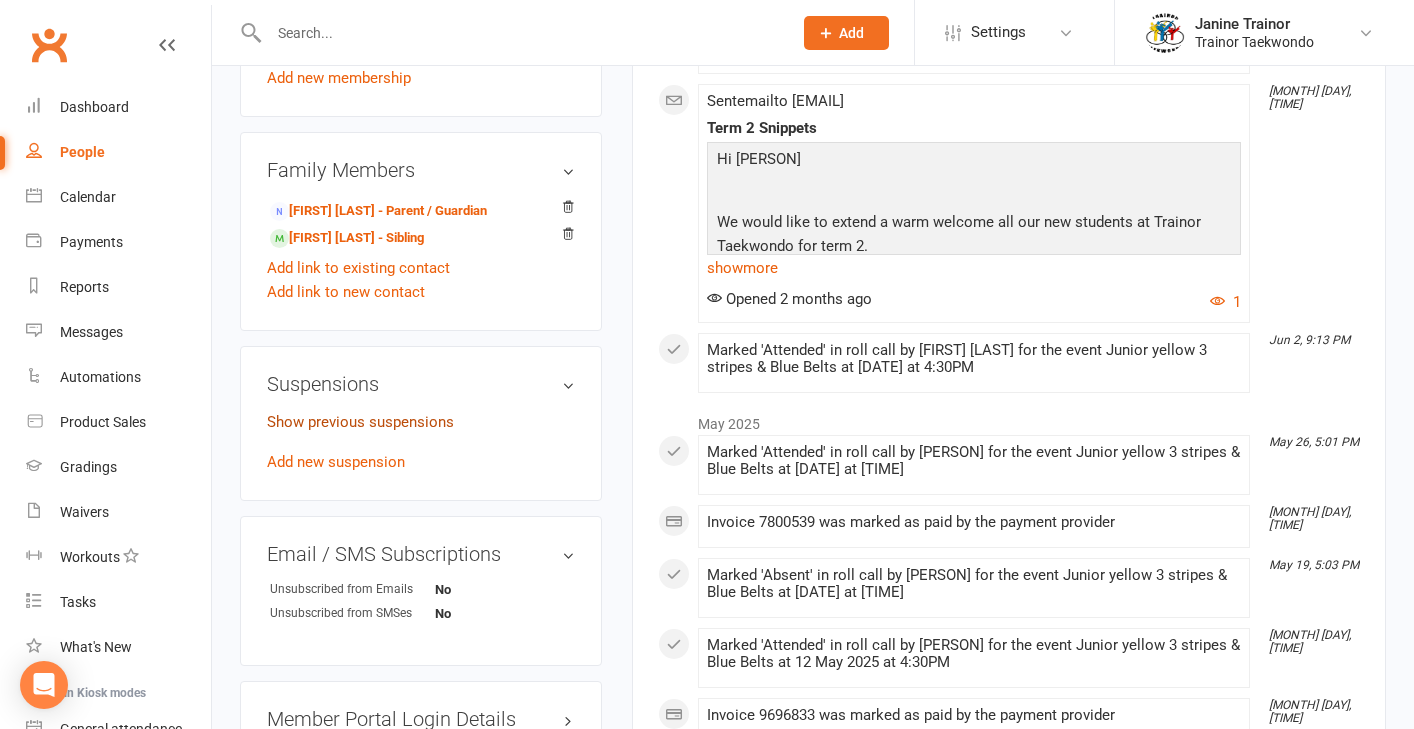 click on "Show previous suspensions" at bounding box center (360, 422) 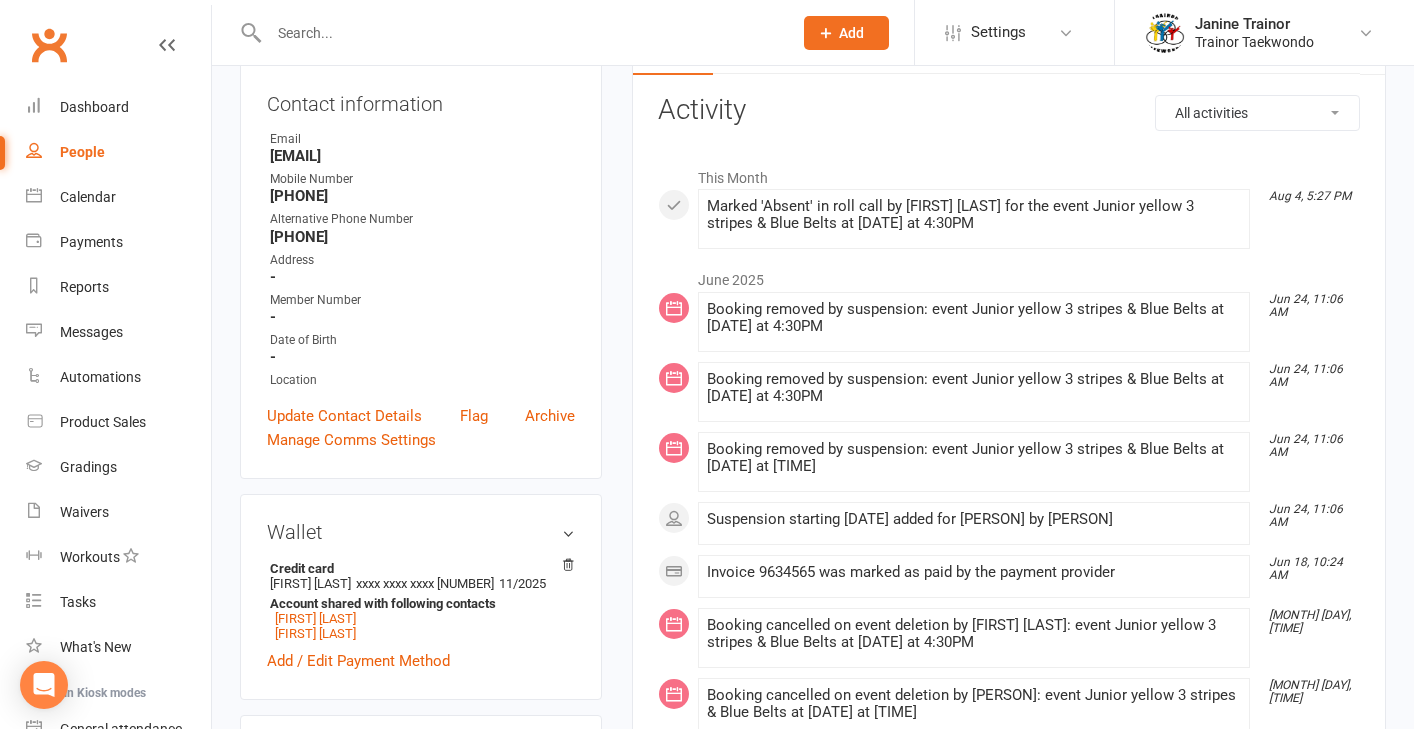 scroll, scrollTop: 0, scrollLeft: 0, axis: both 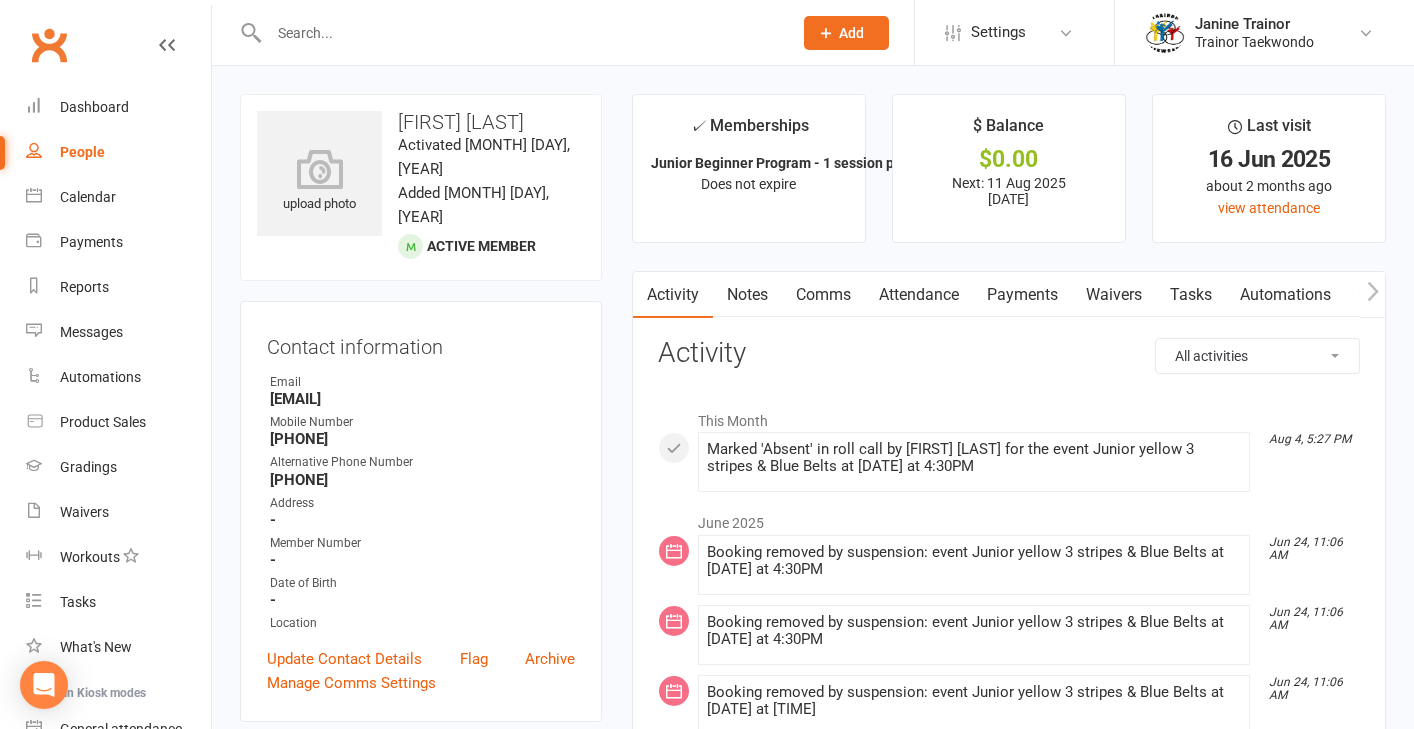 click on "Payments" at bounding box center (1022, 295) 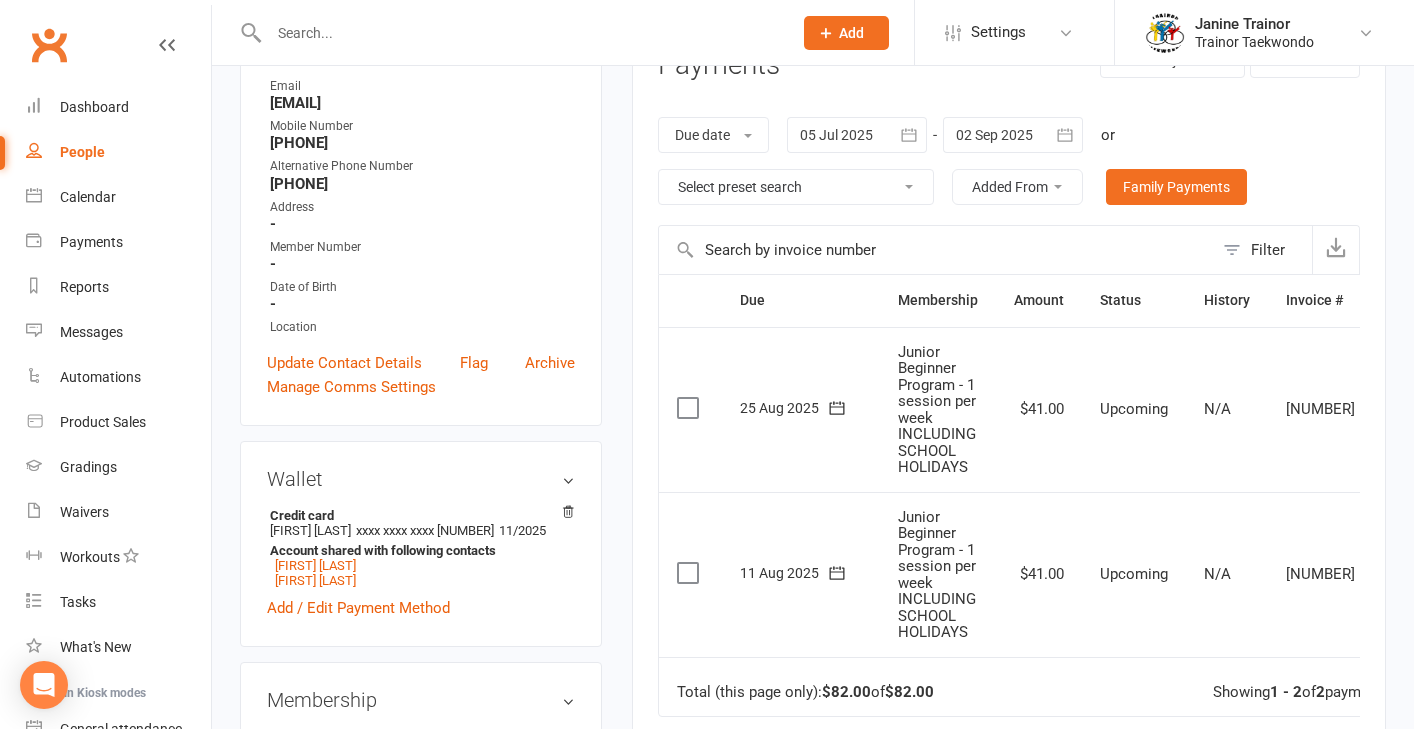 scroll, scrollTop: 0, scrollLeft: 0, axis: both 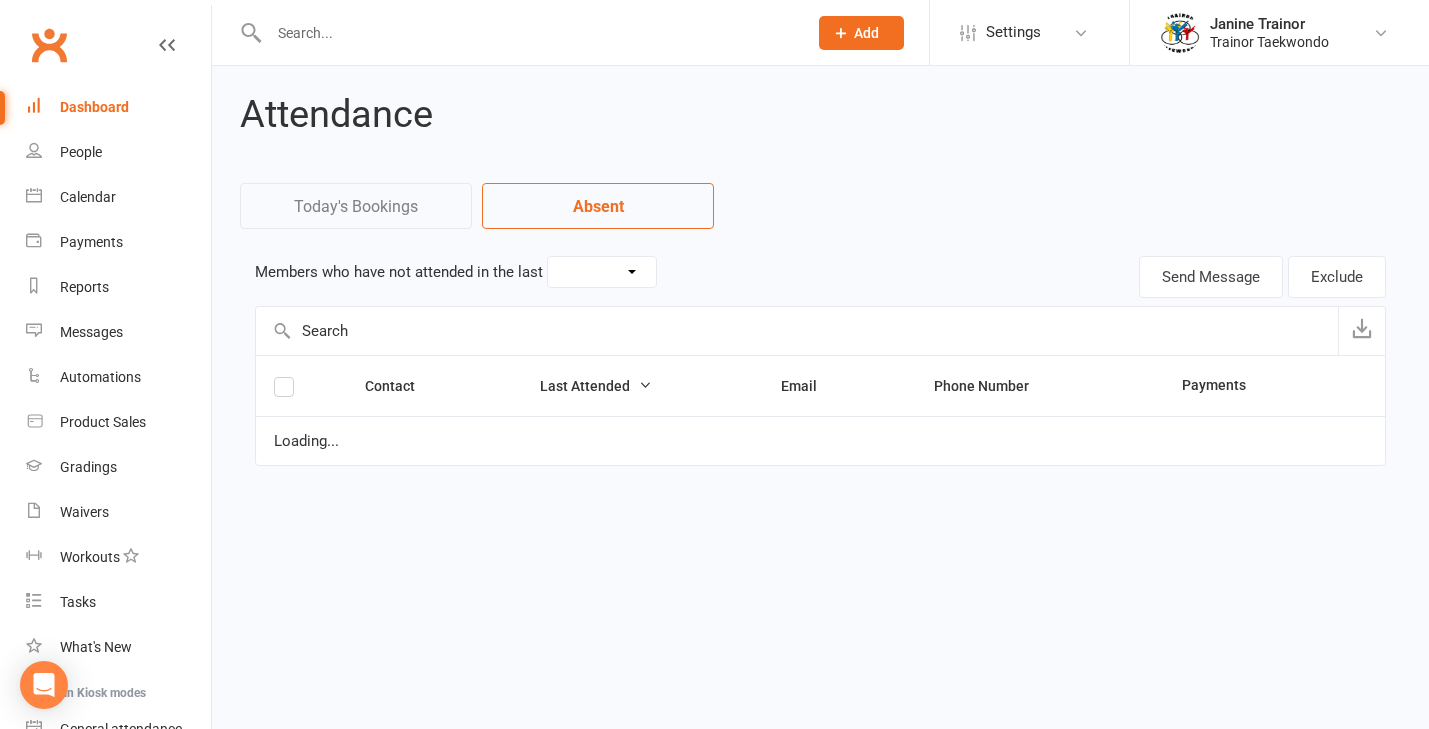 select on "30" 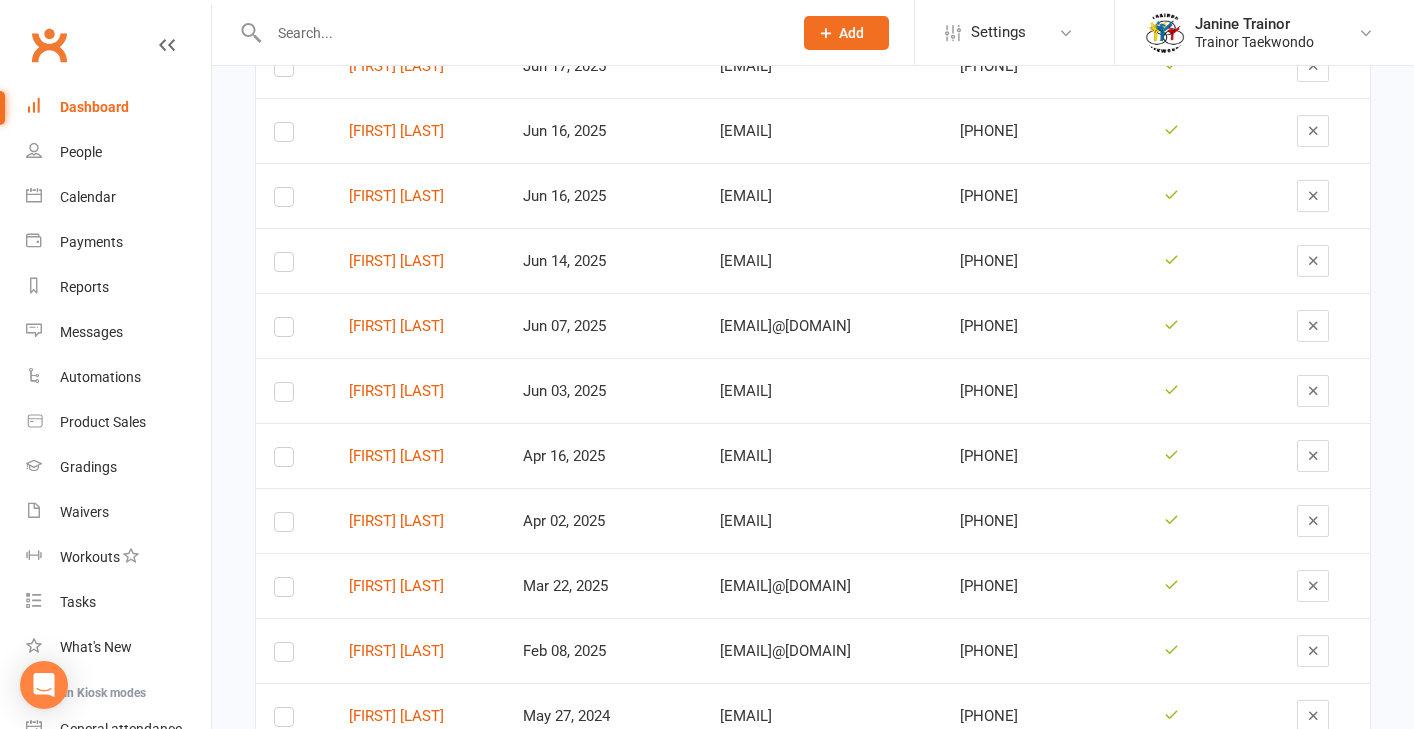 scroll, scrollTop: 835, scrollLeft: 0, axis: vertical 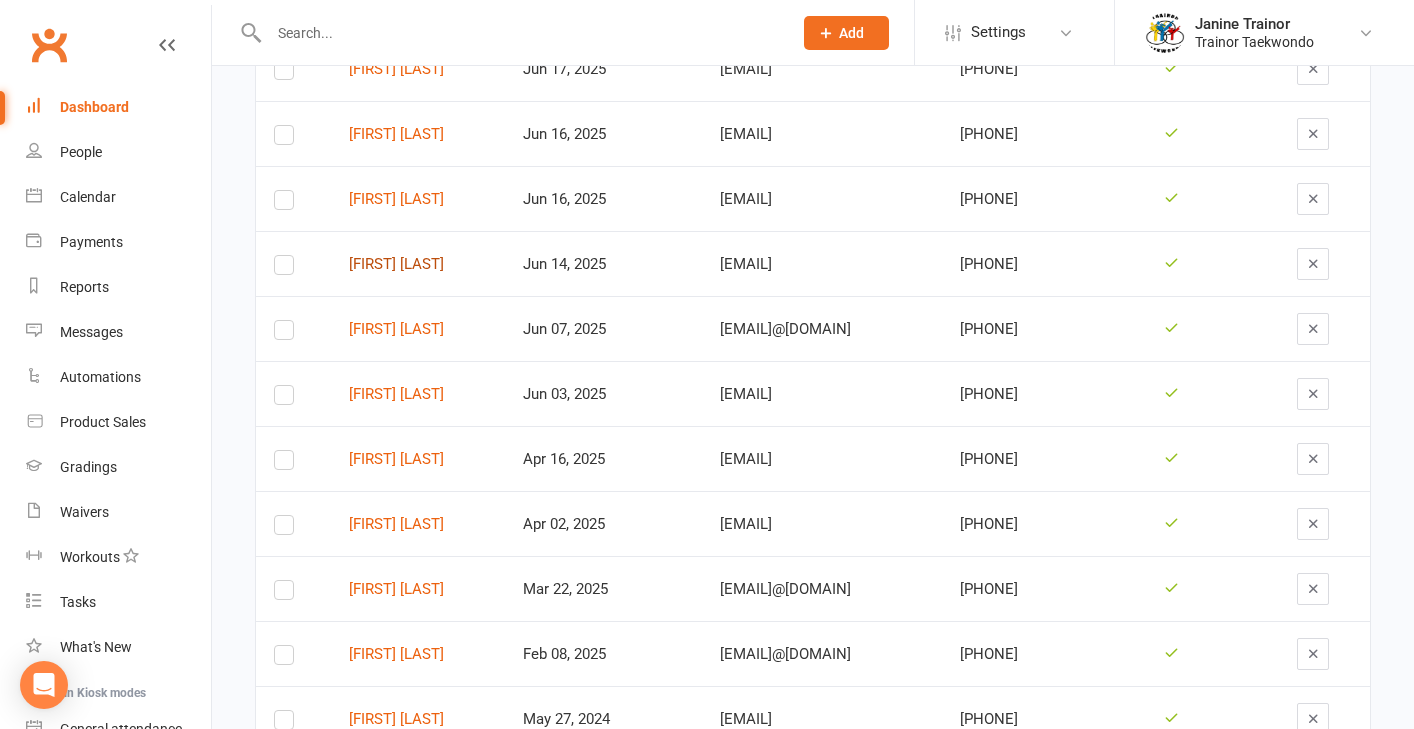 click on "[FIRST] [LAST]" at bounding box center (418, 264) 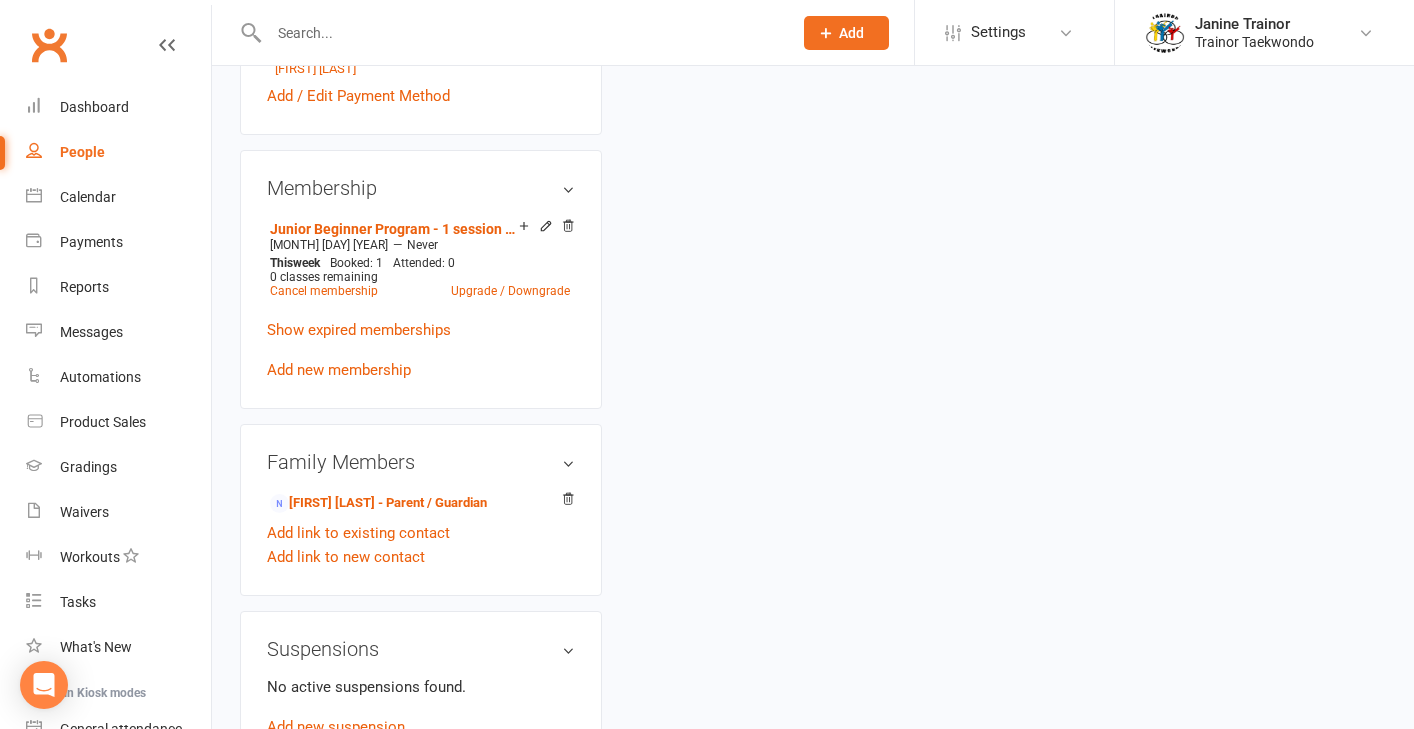 scroll, scrollTop: 0, scrollLeft: 0, axis: both 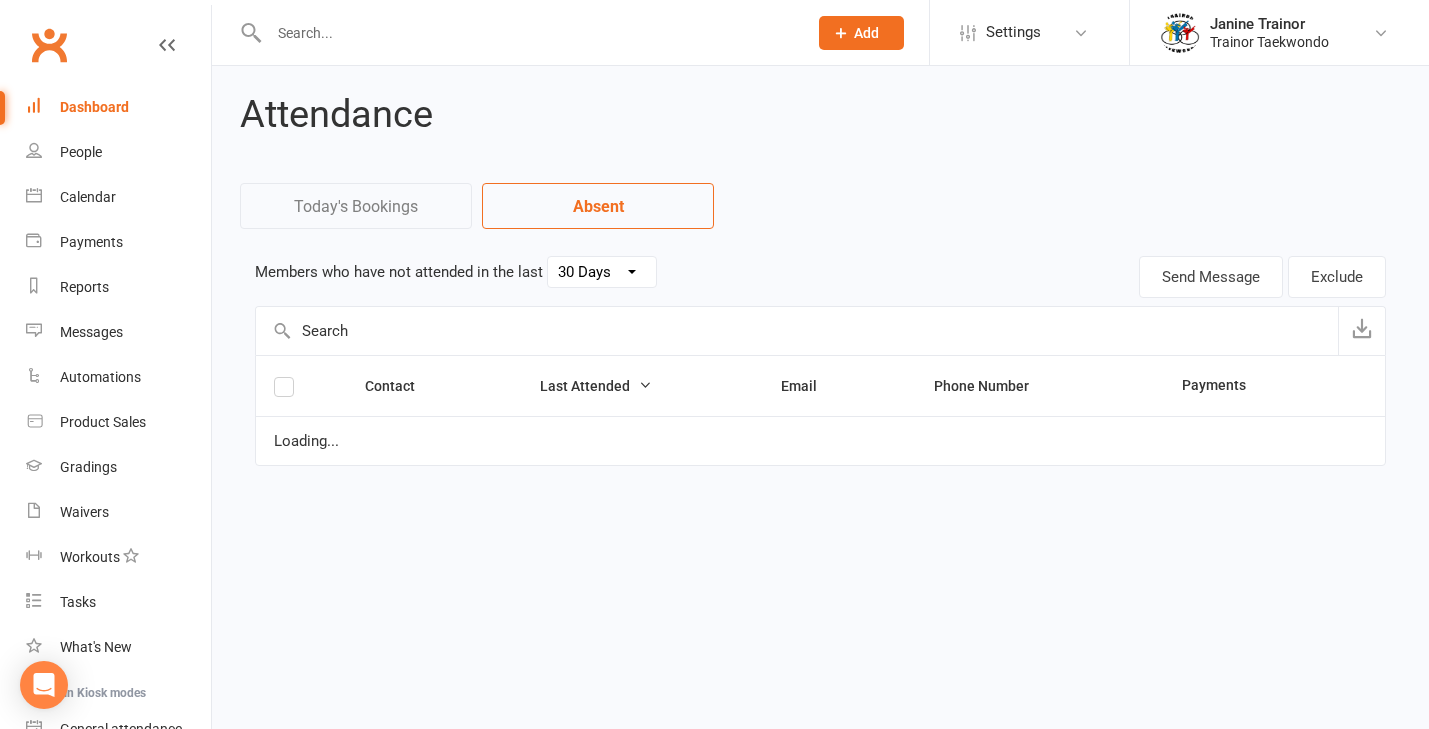select on "30" 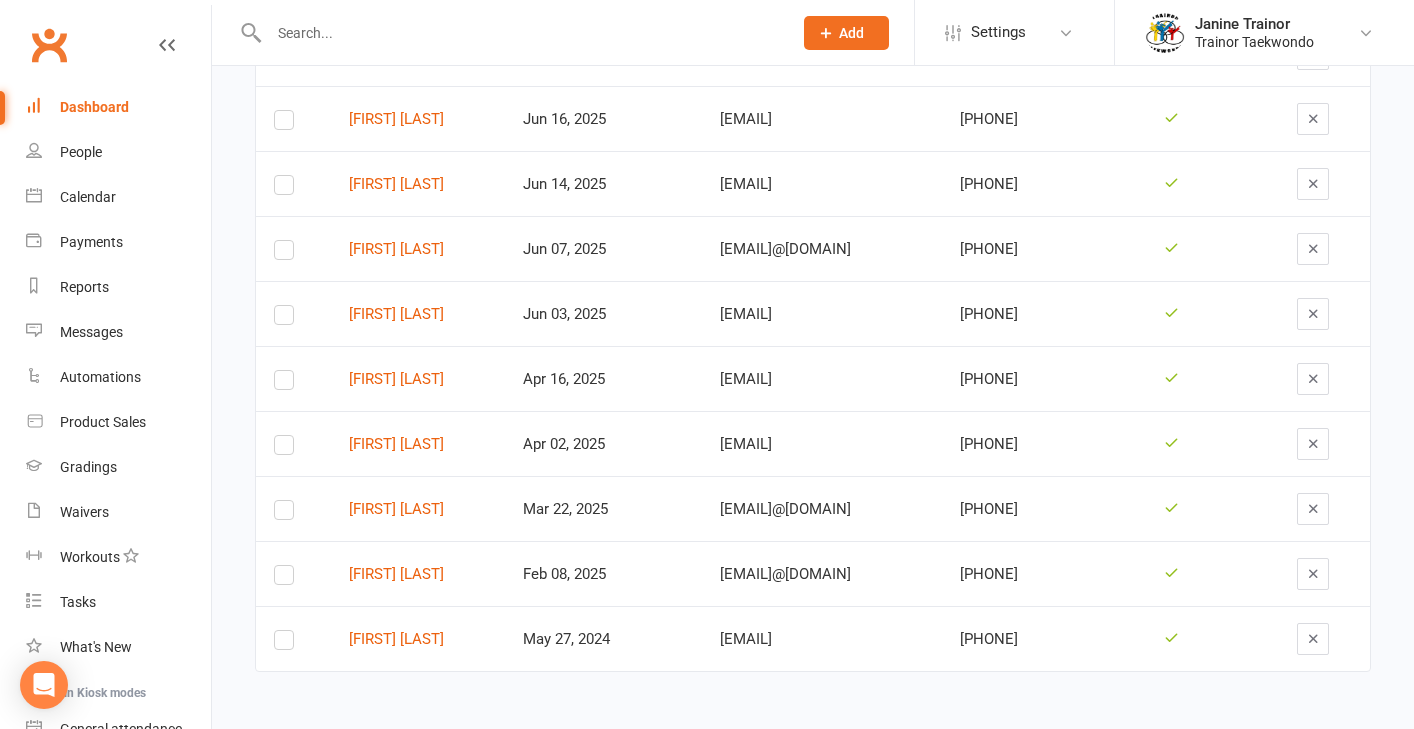scroll, scrollTop: 931, scrollLeft: 0, axis: vertical 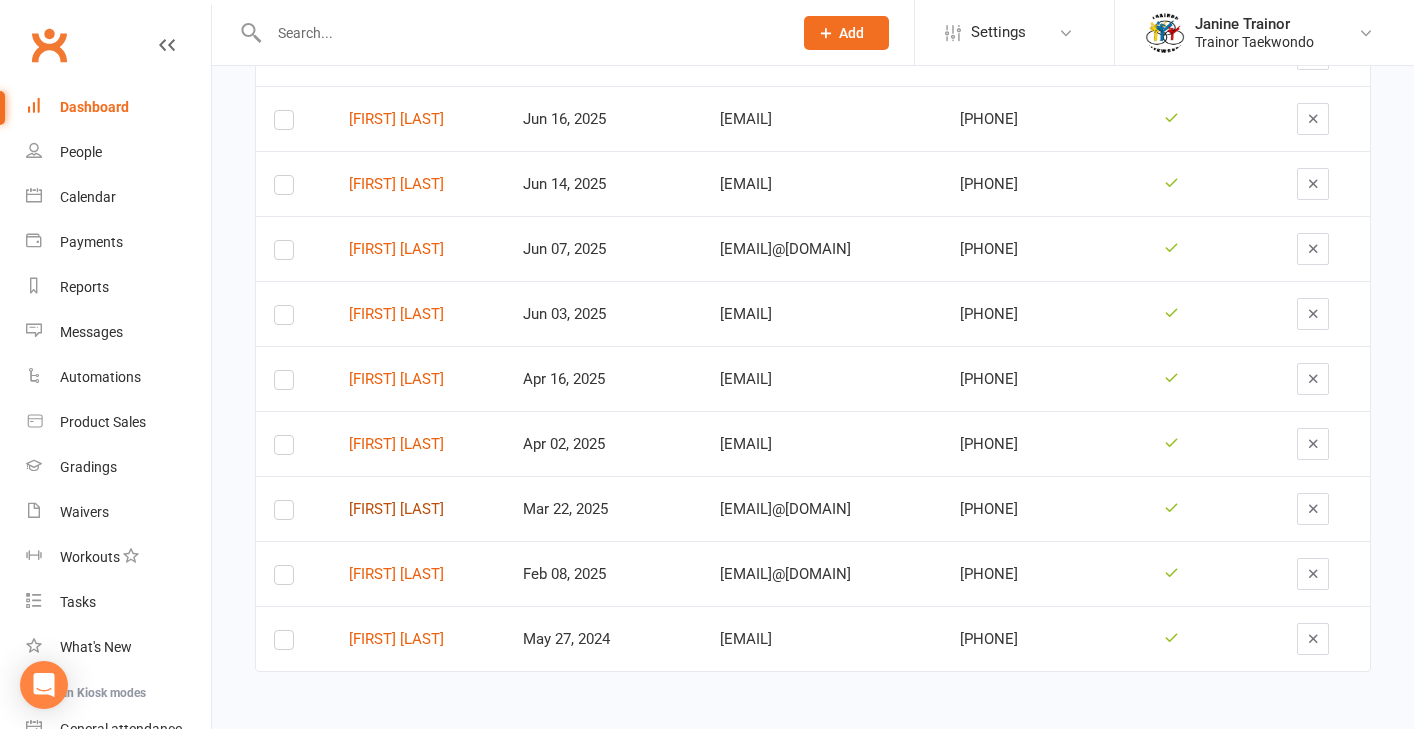 click on "[FIRST] [LAST]" at bounding box center (418, 509) 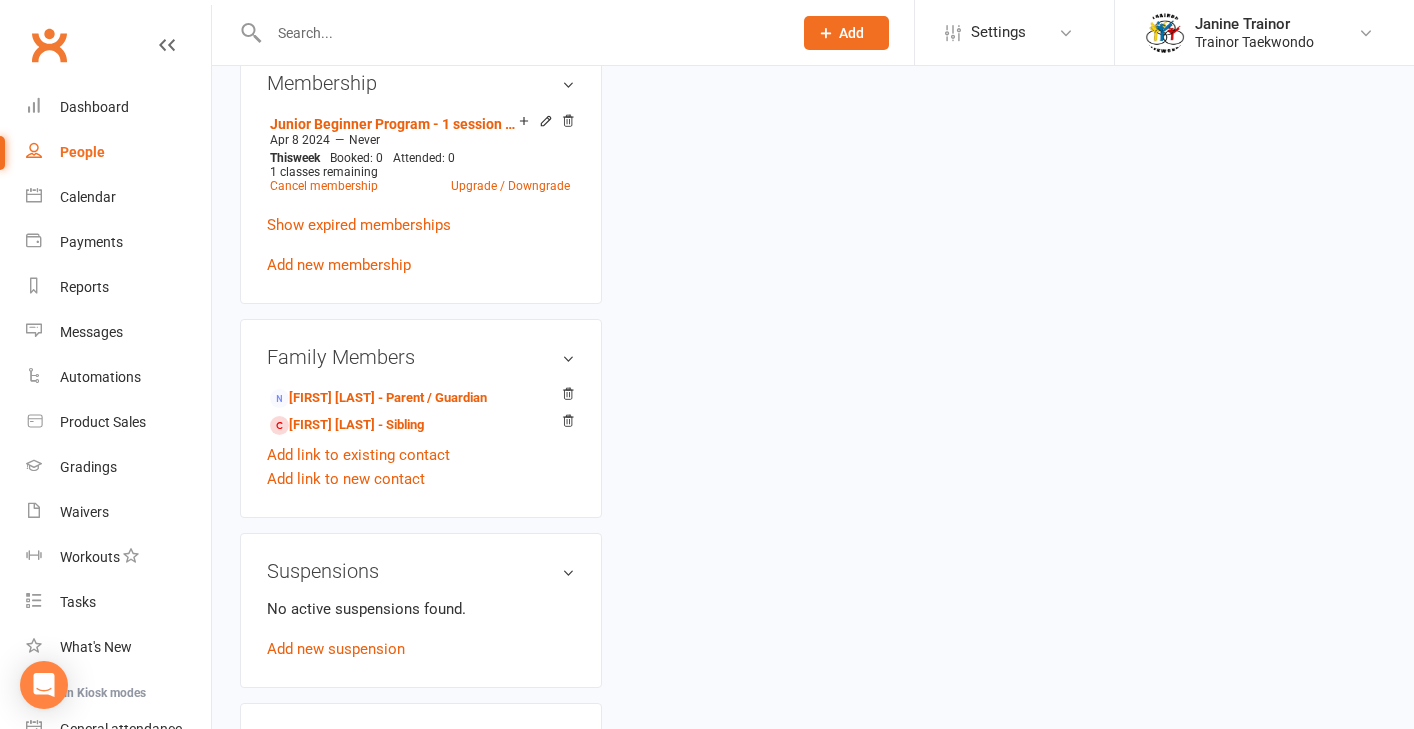 scroll, scrollTop: 0, scrollLeft: 0, axis: both 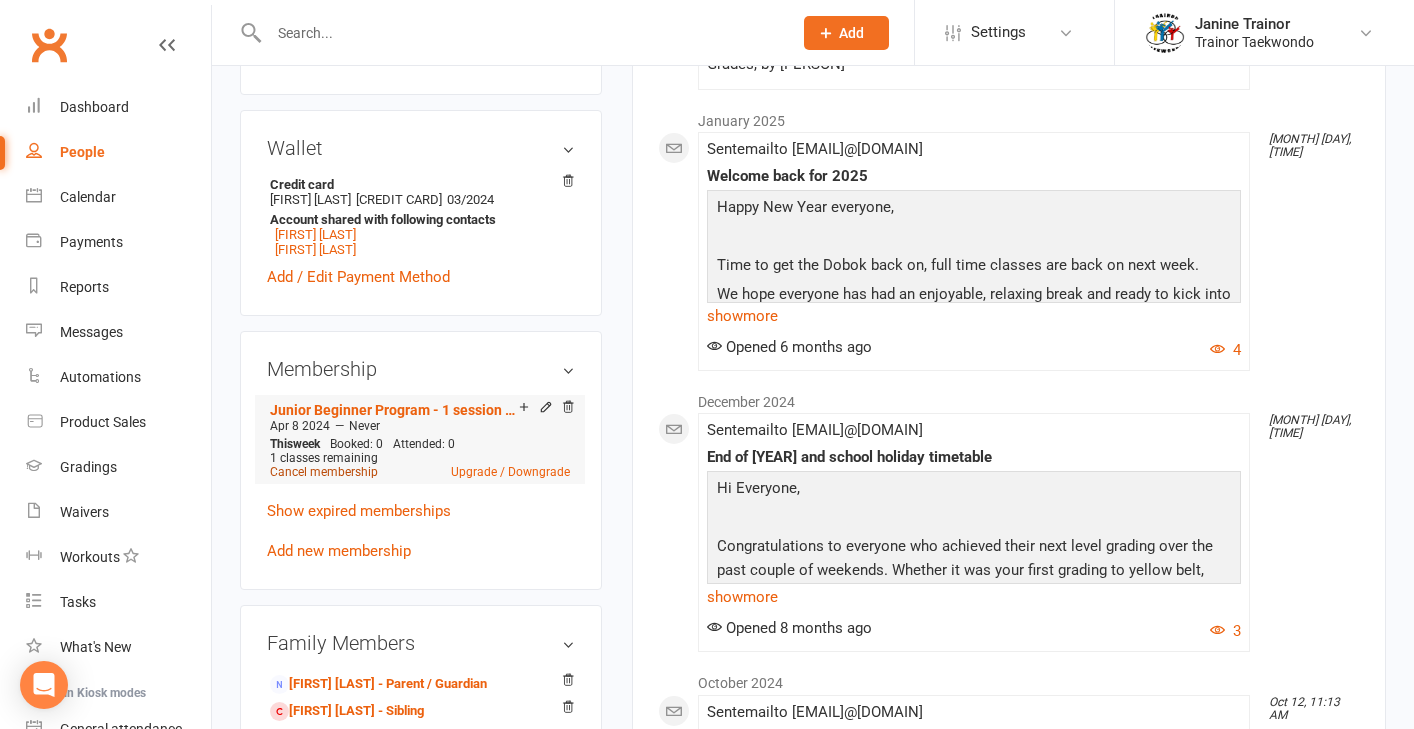 click on "Cancel membership" at bounding box center (324, 472) 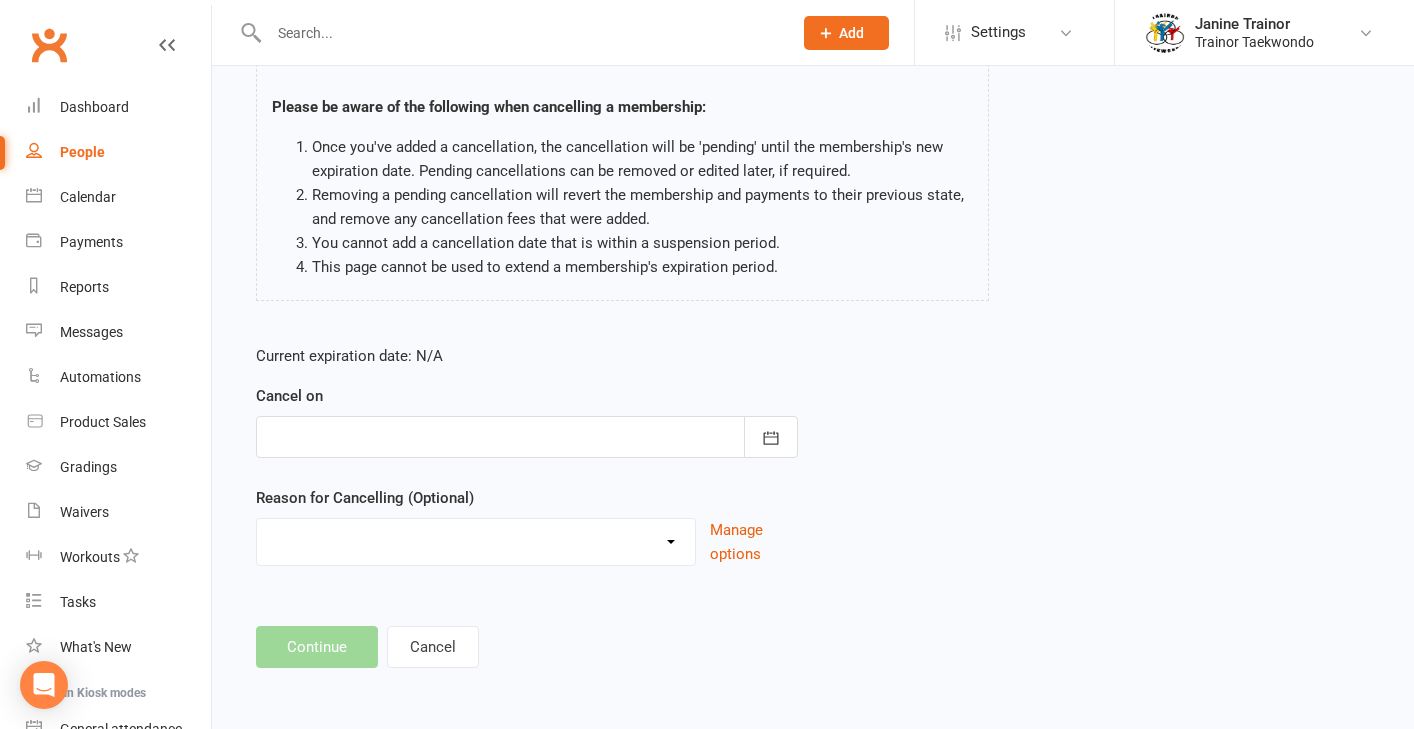 scroll, scrollTop: 0, scrollLeft: 0, axis: both 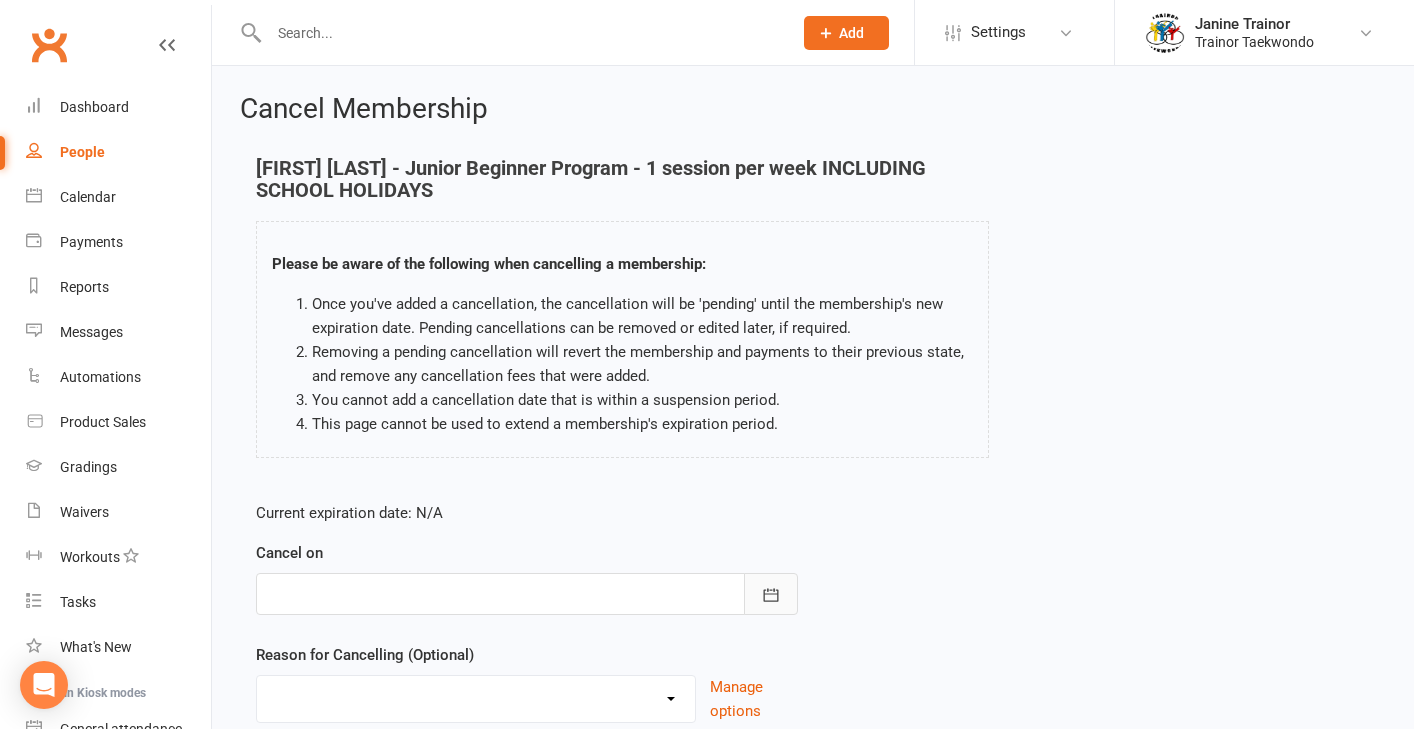 click at bounding box center (771, 594) 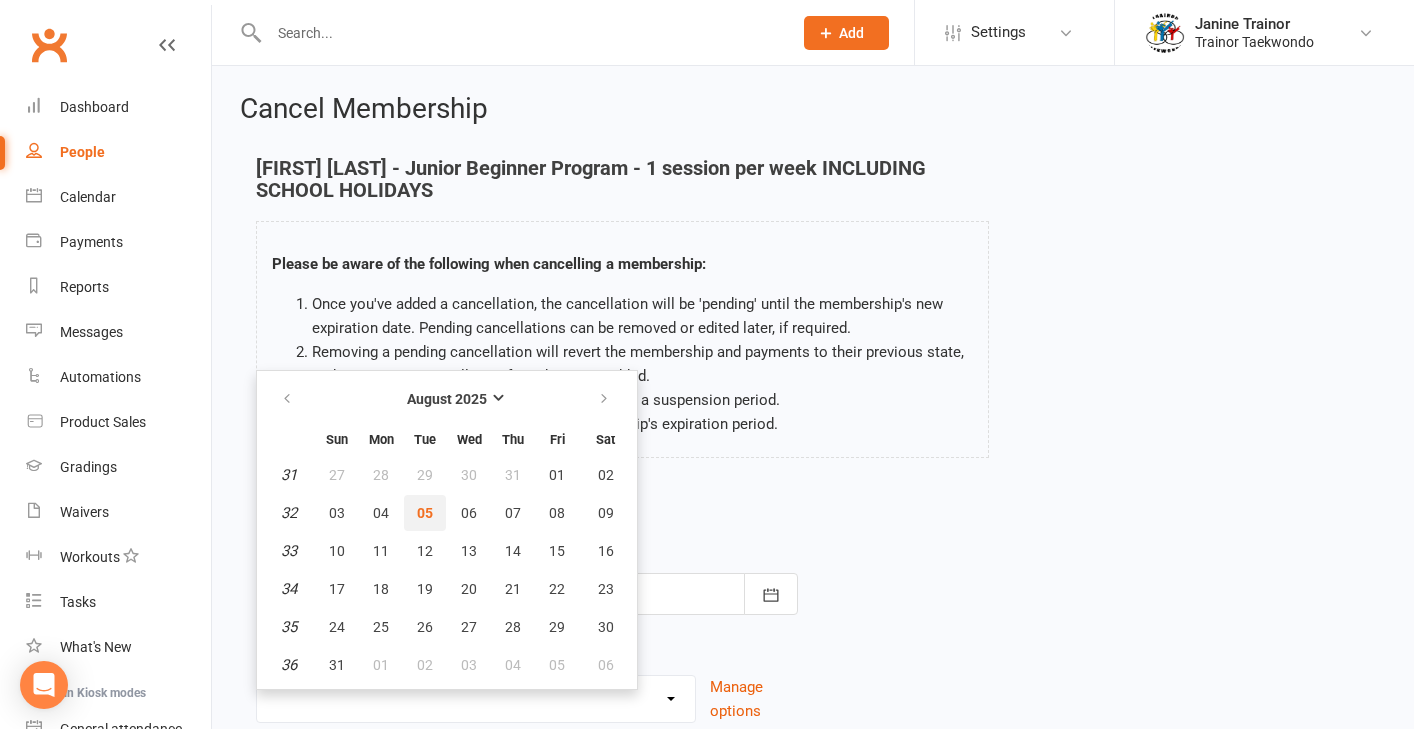 drag, startPoint x: 424, startPoint y: 508, endPoint x: 444, endPoint y: 509, distance: 20.024984 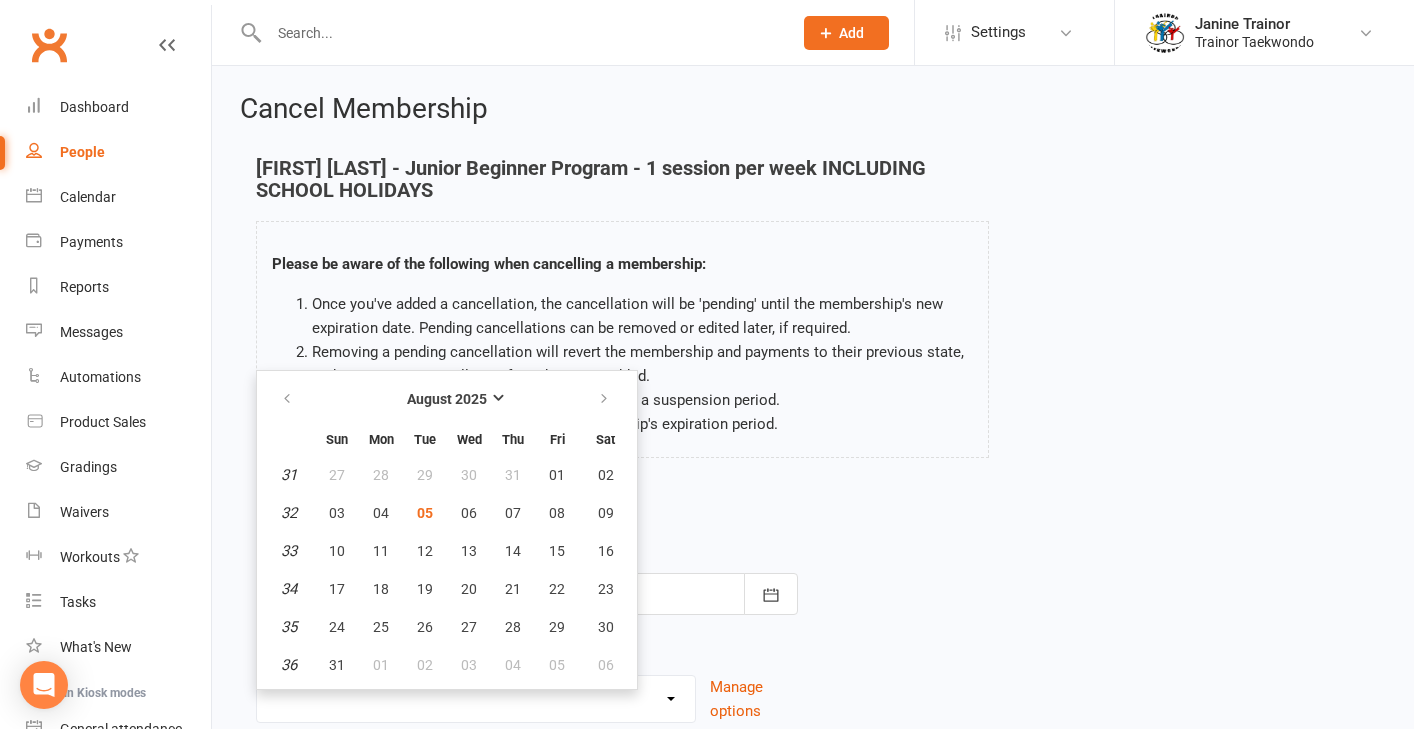 type on "05 Aug 2025" 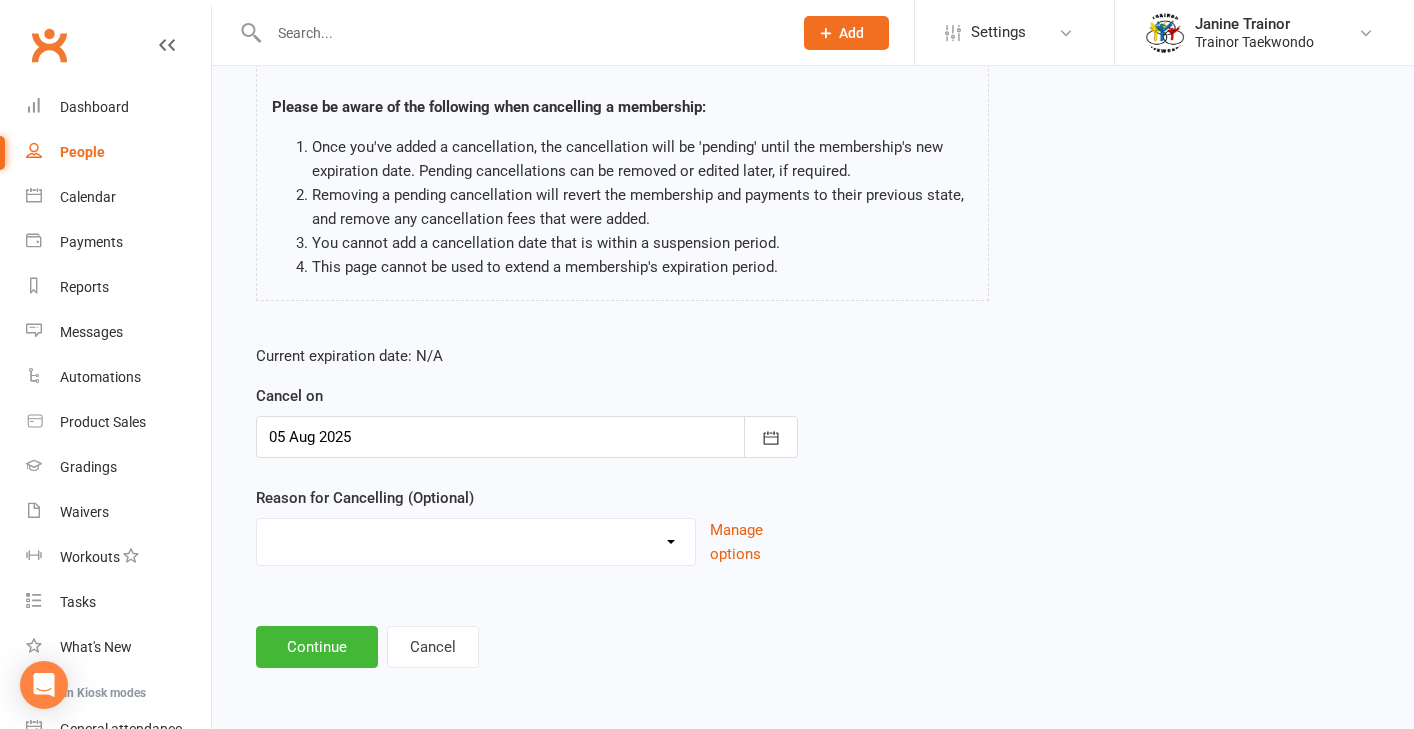 scroll, scrollTop: 173, scrollLeft: 0, axis: vertical 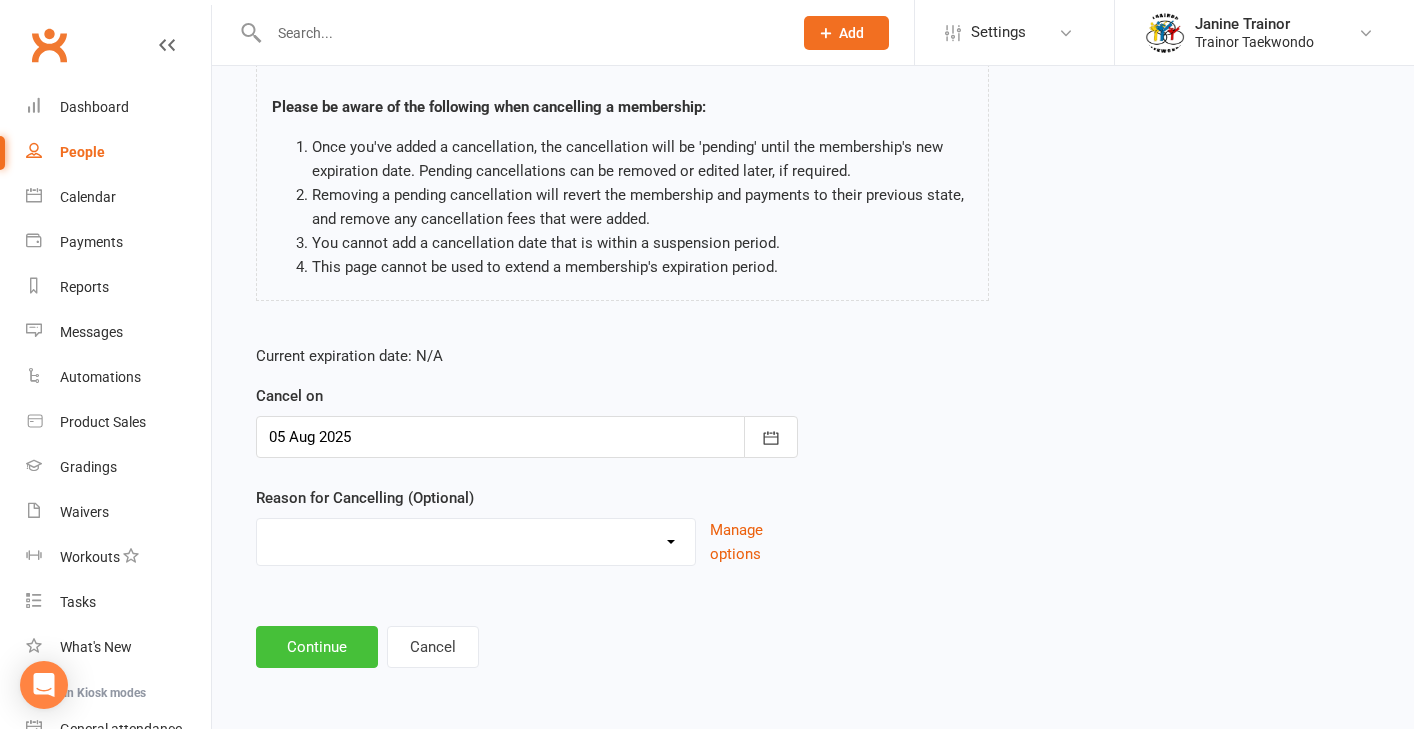 click on "Continue" at bounding box center [317, 647] 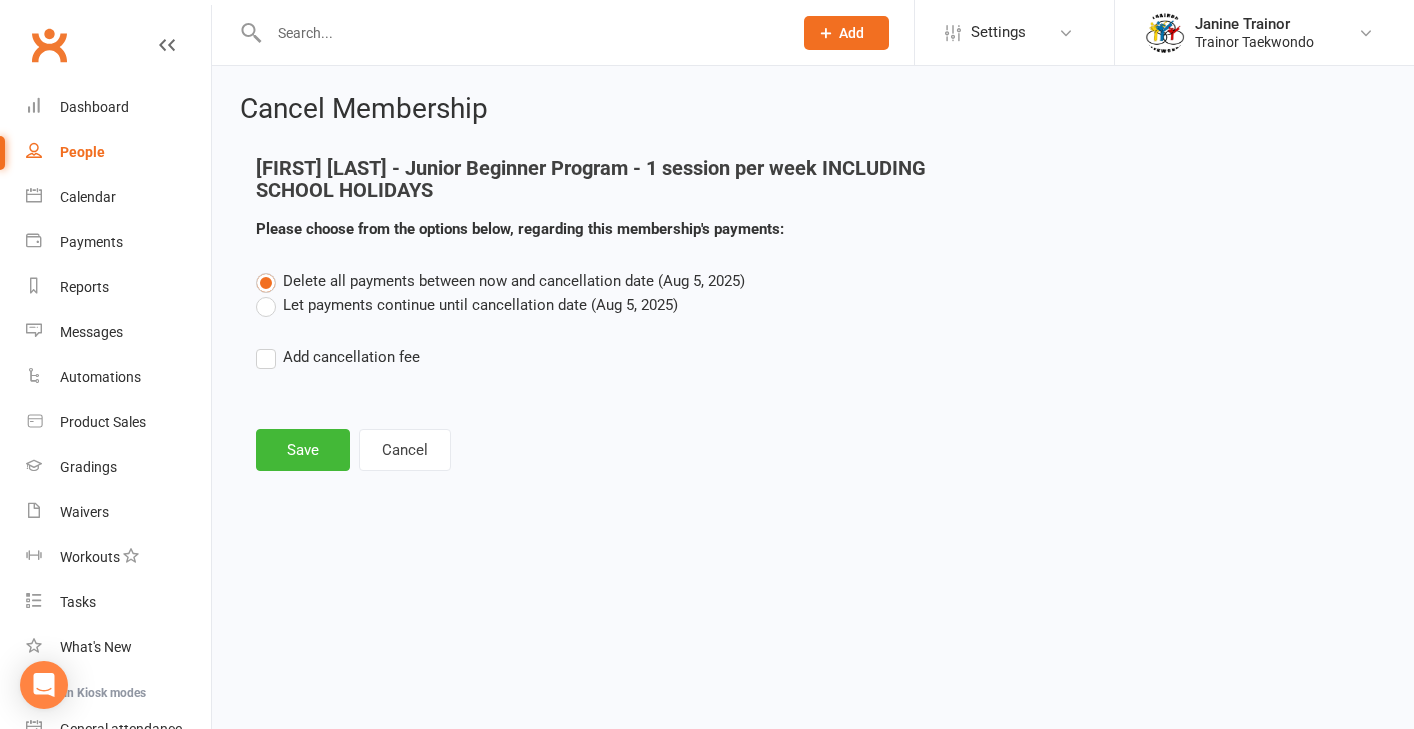 scroll, scrollTop: 0, scrollLeft: 0, axis: both 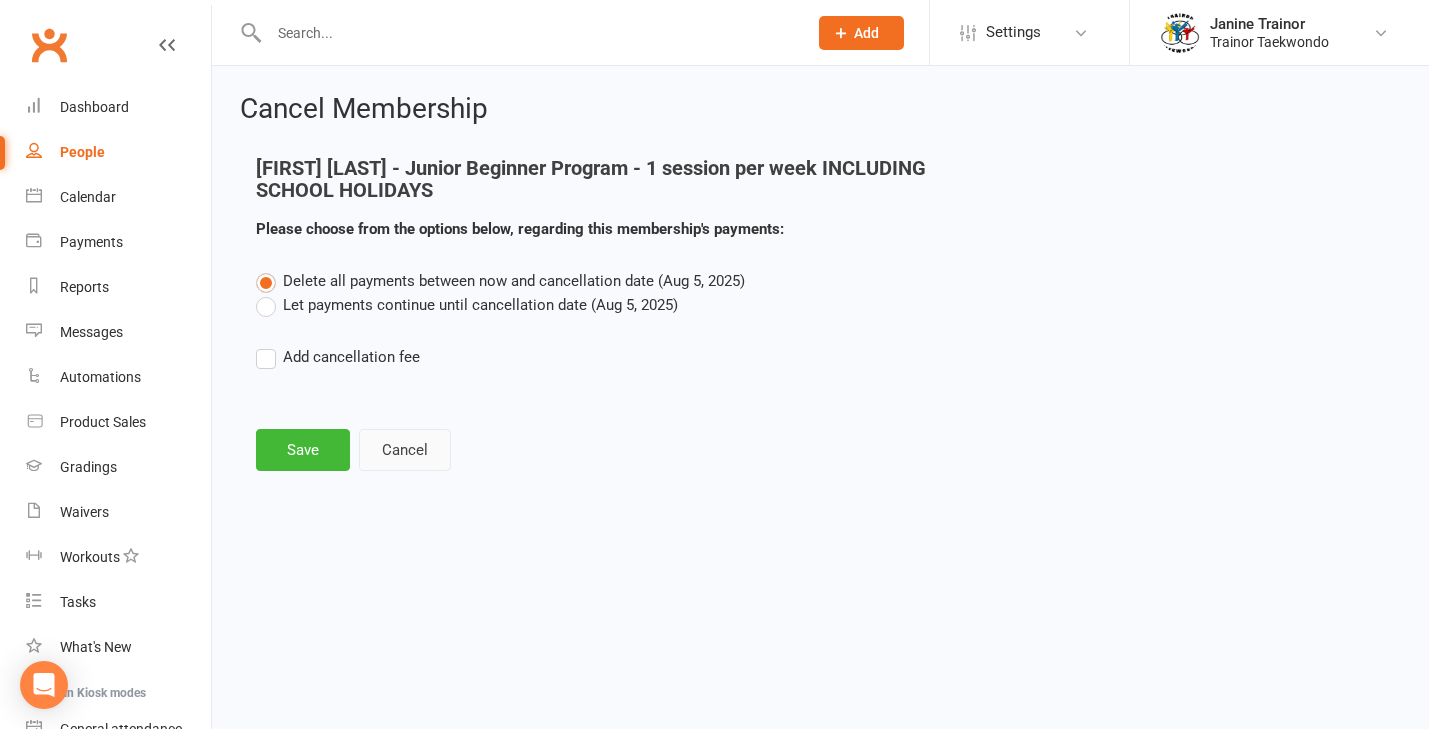 drag, startPoint x: 307, startPoint y: 450, endPoint x: 441, endPoint y: 443, distance: 134.18271 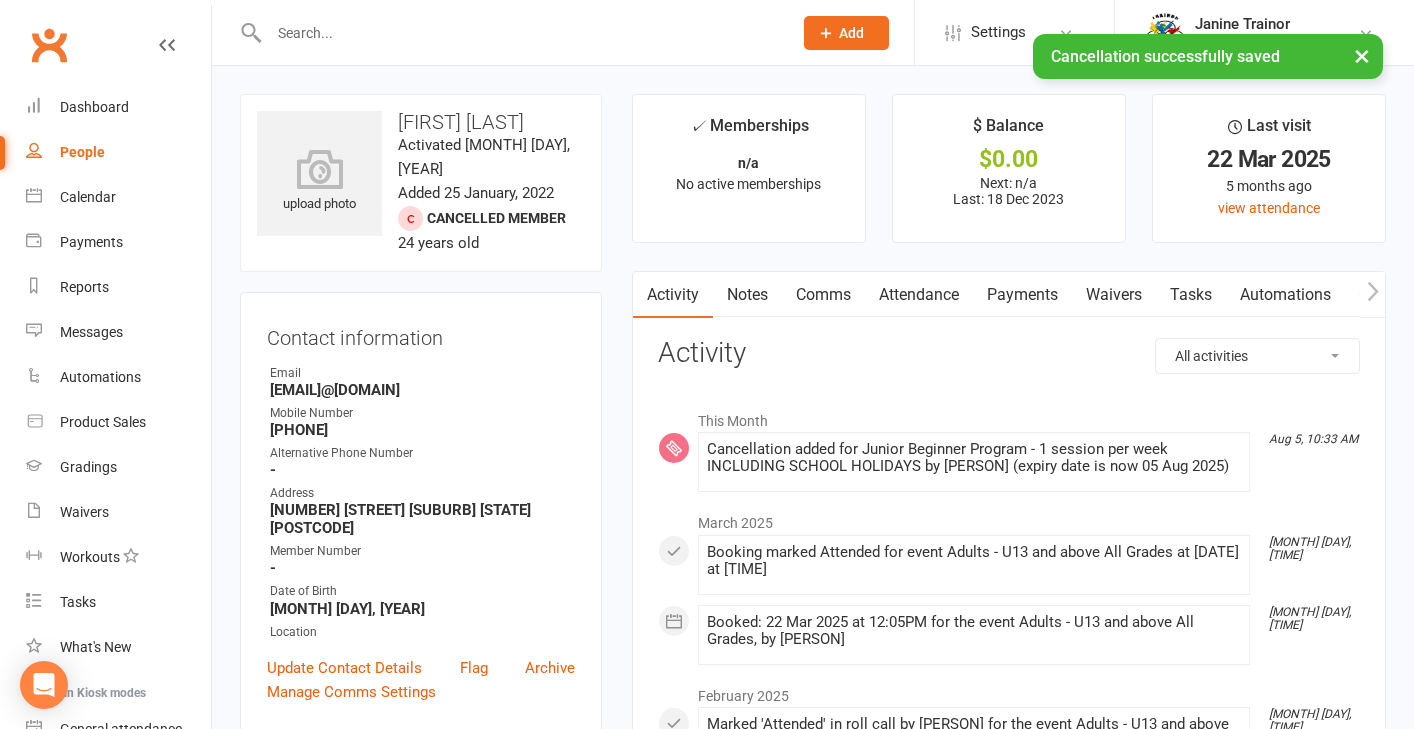 click on "Payments" at bounding box center (1022, 295) 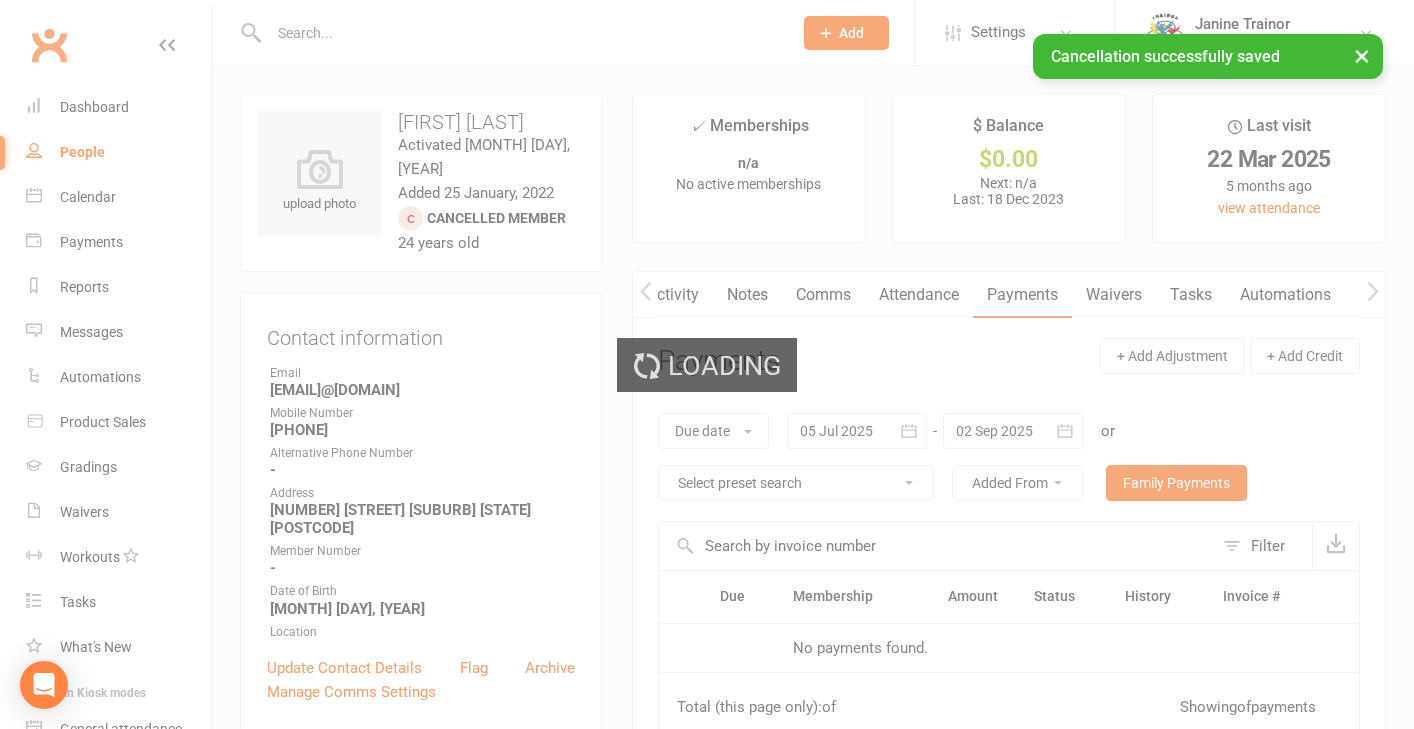 scroll, scrollTop: 0, scrollLeft: 1, axis: horizontal 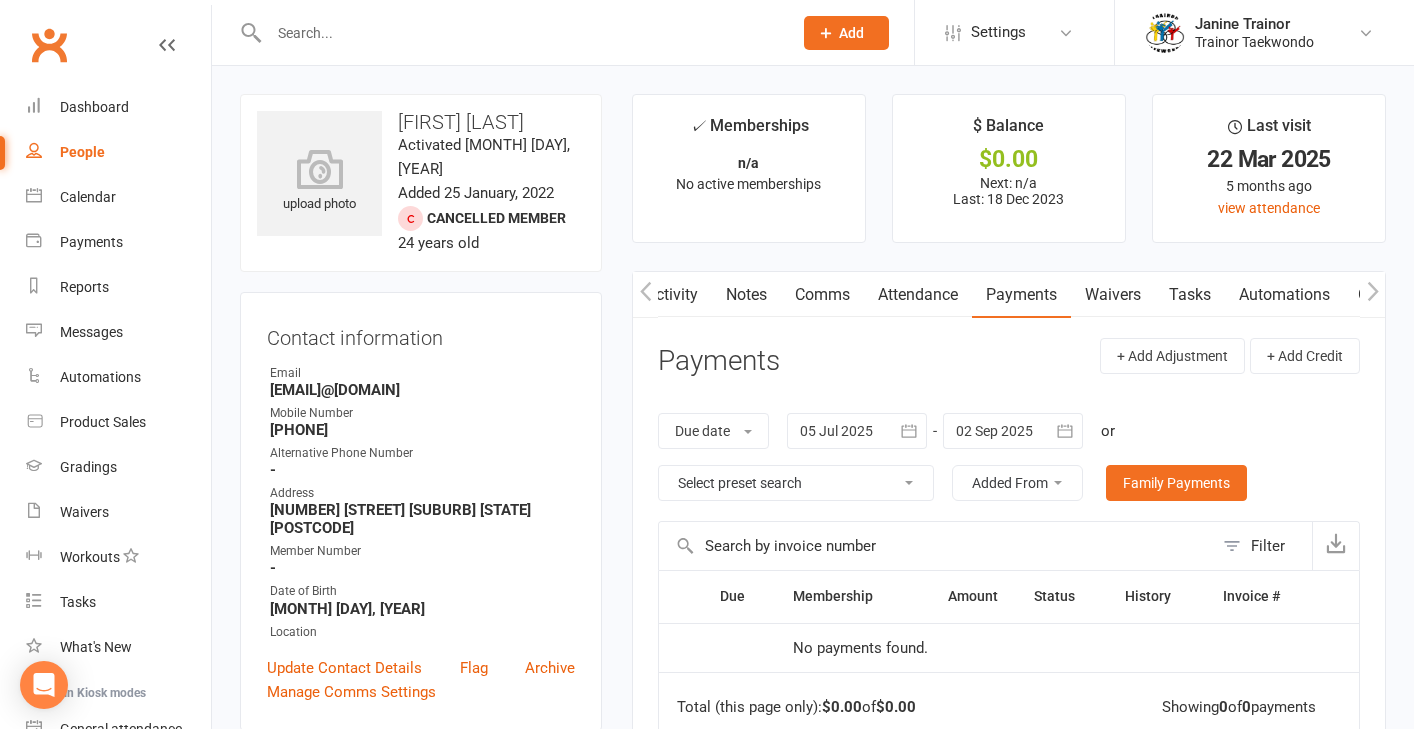 click at bounding box center [520, 33] 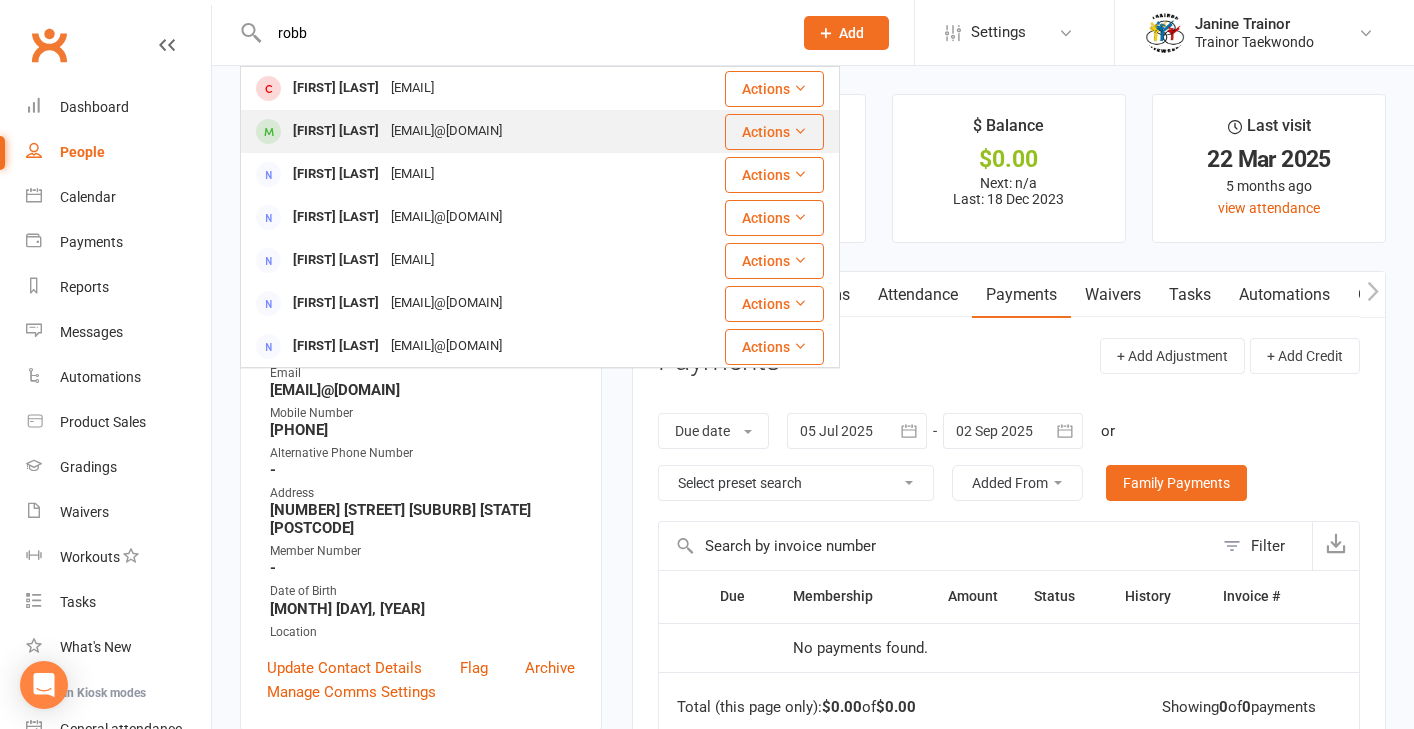 type on "robb" 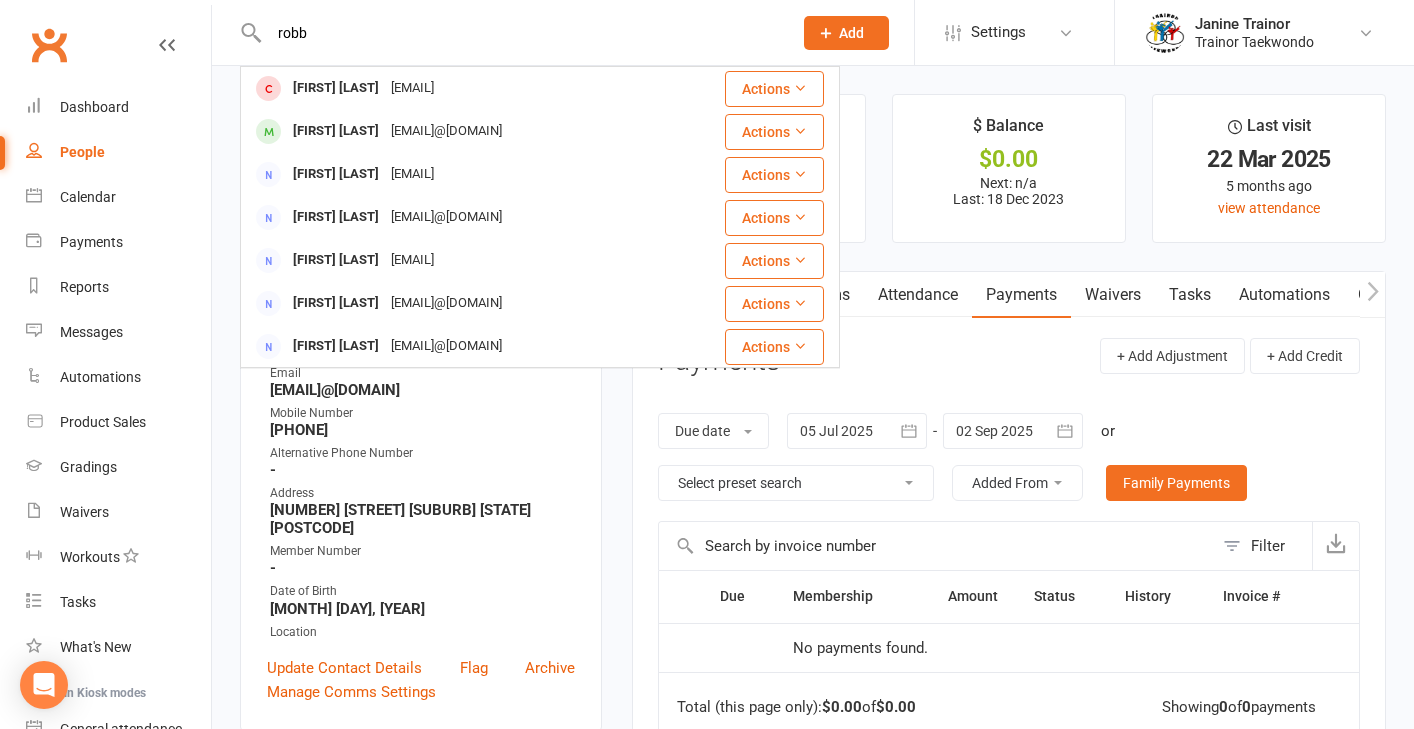 drag, startPoint x: 371, startPoint y: 132, endPoint x: 392, endPoint y: 133, distance: 21.023796 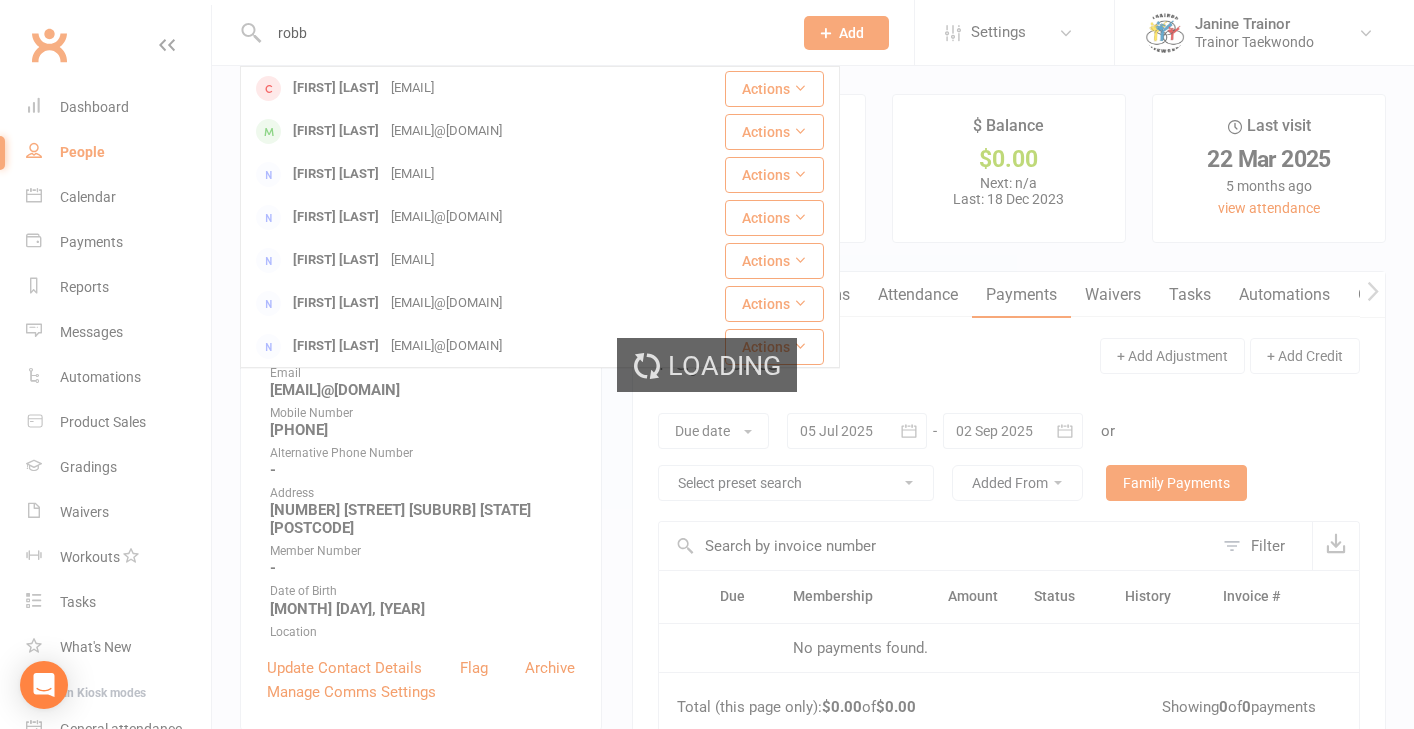 type 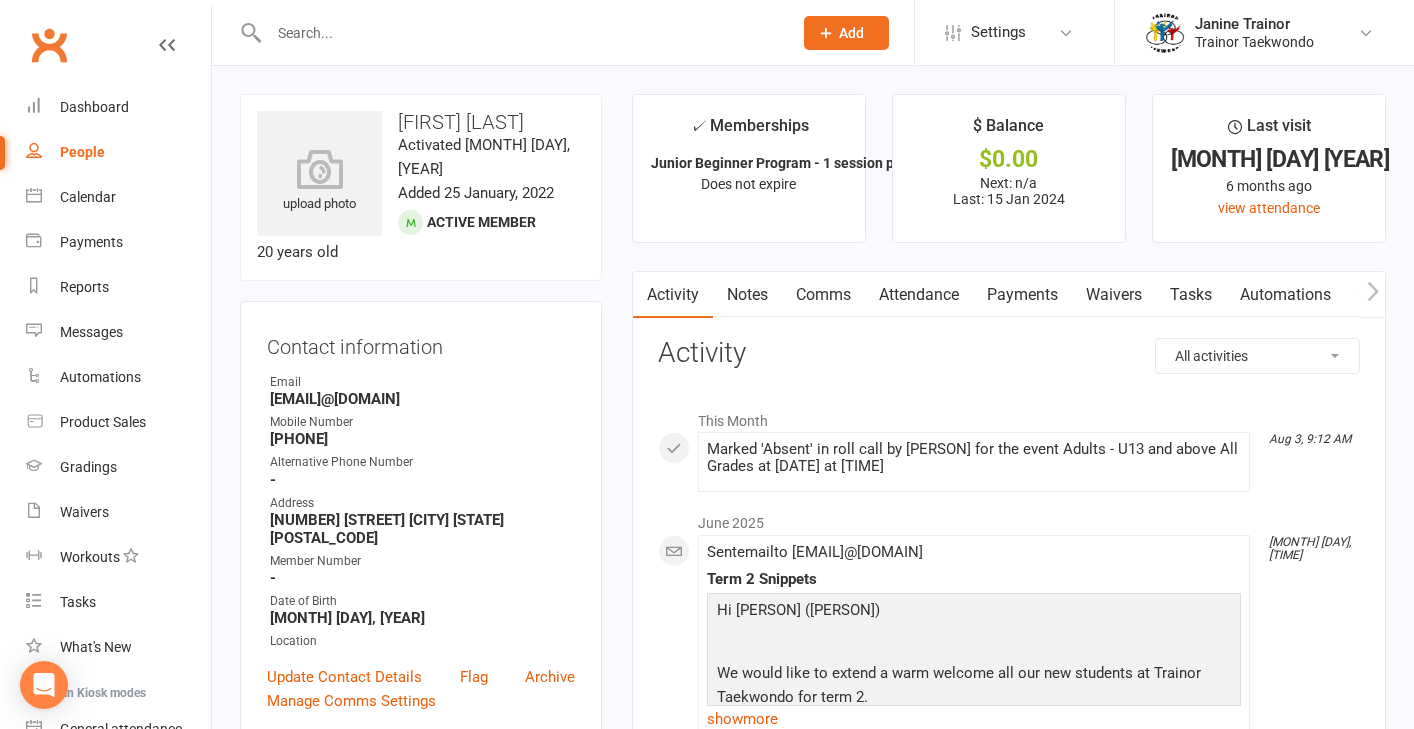 click on "Attendance" at bounding box center [919, 295] 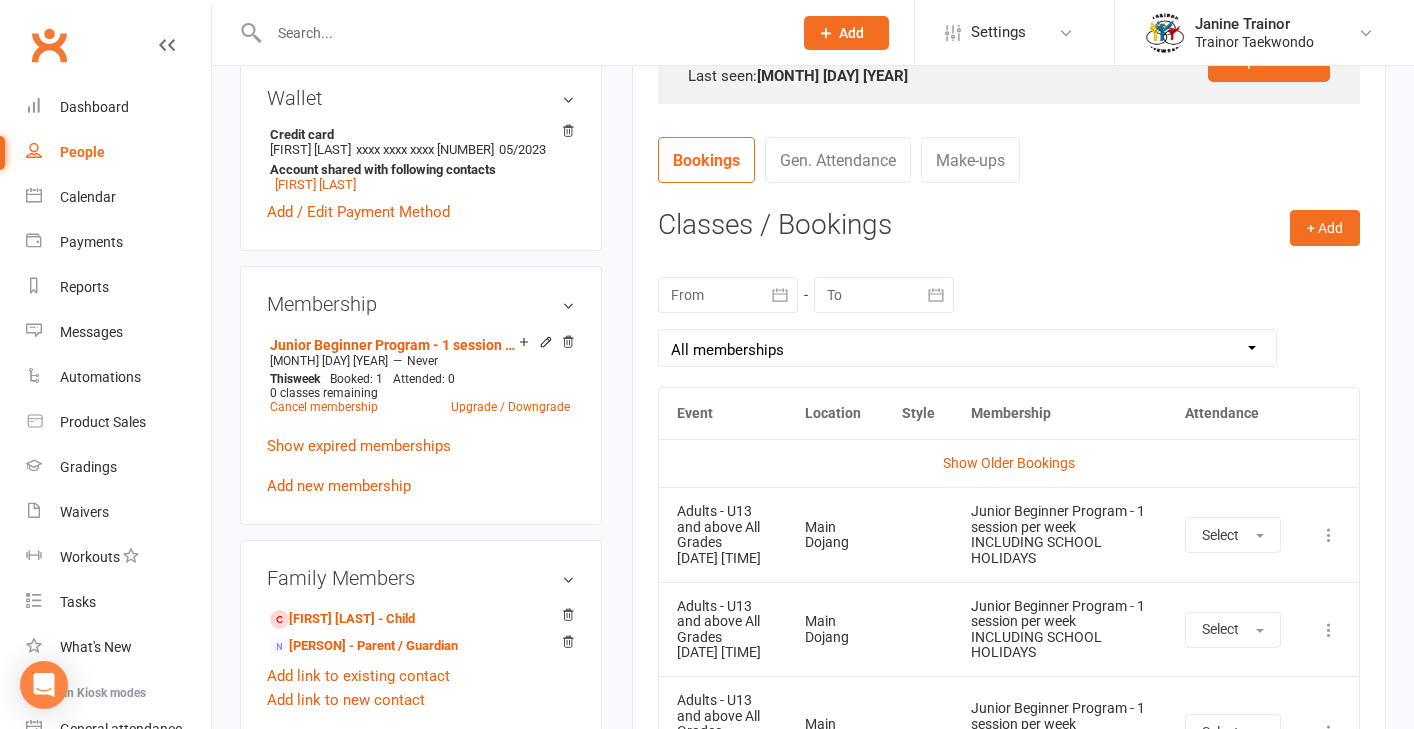 scroll, scrollTop: 709, scrollLeft: 0, axis: vertical 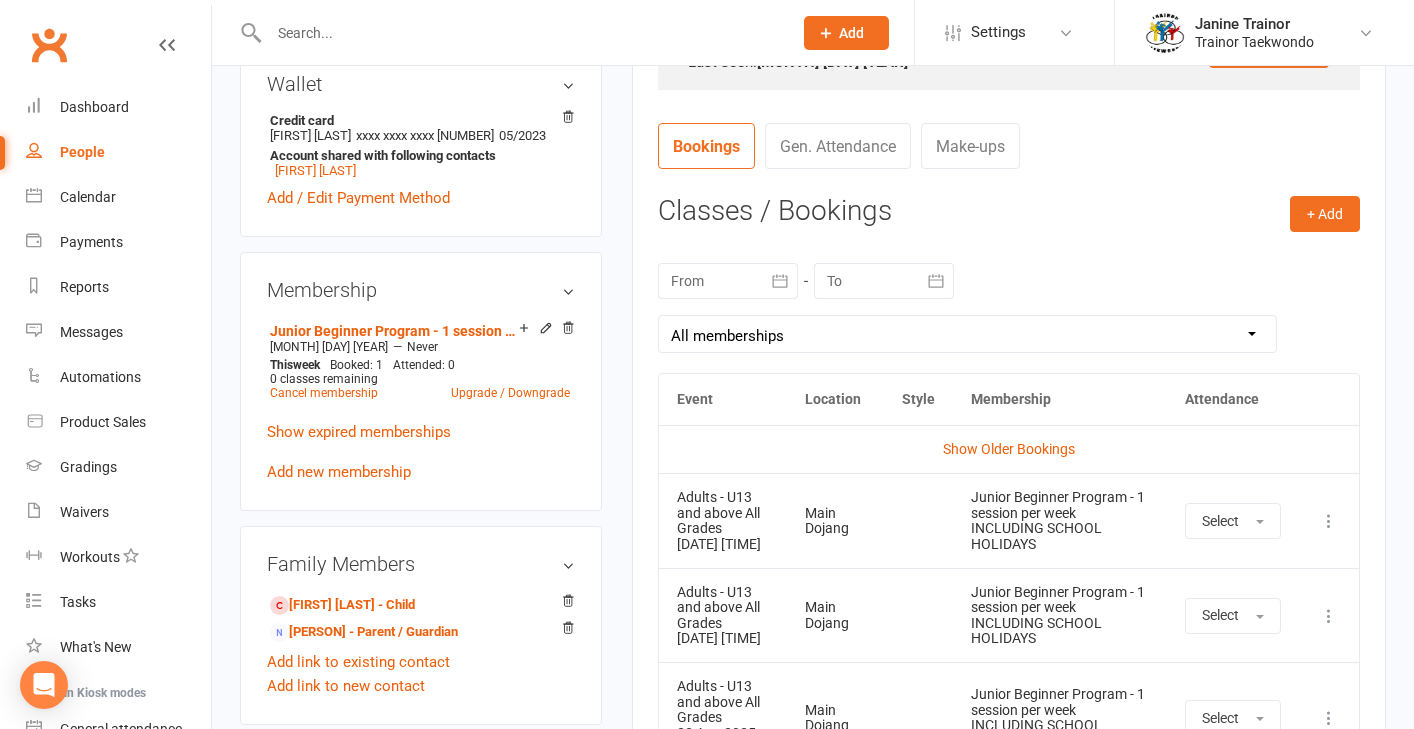 click at bounding box center (1329, 521) 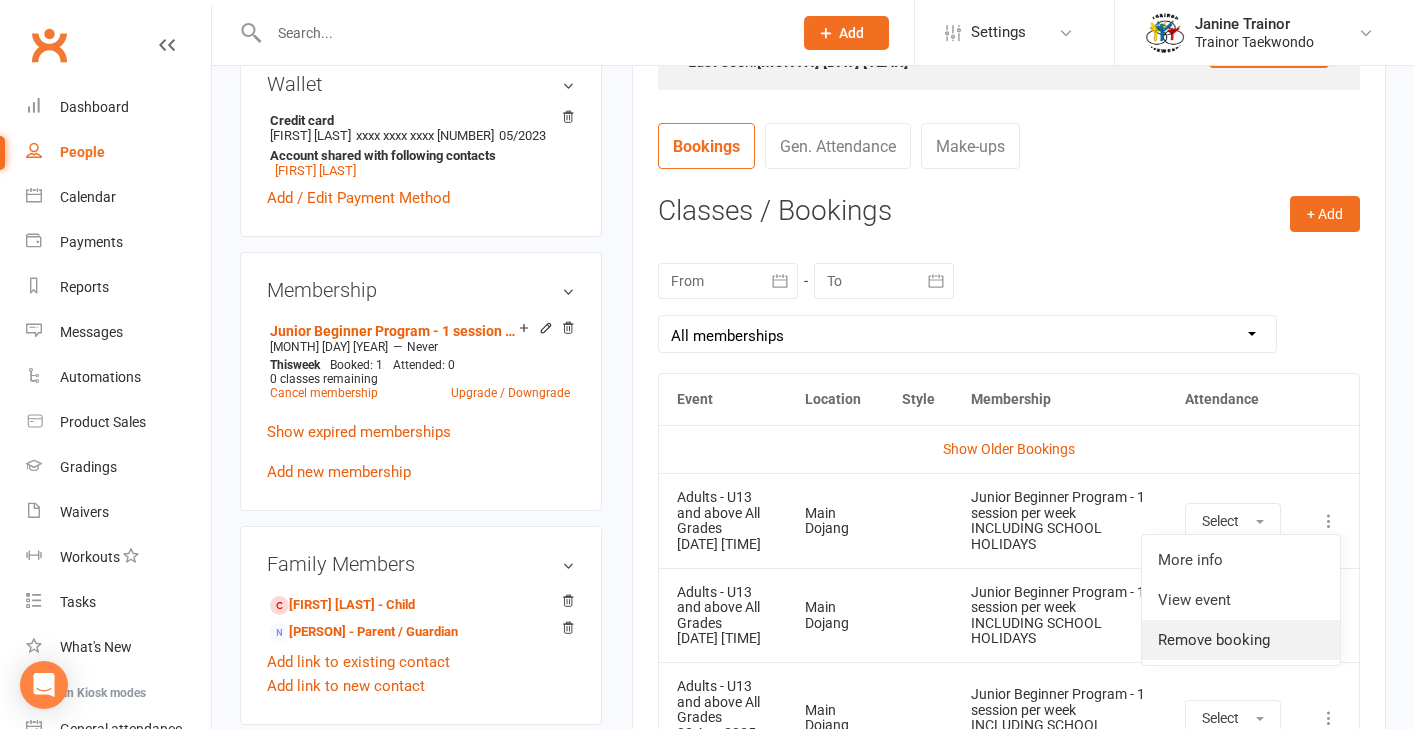 click on "Remove booking" at bounding box center (1241, 640) 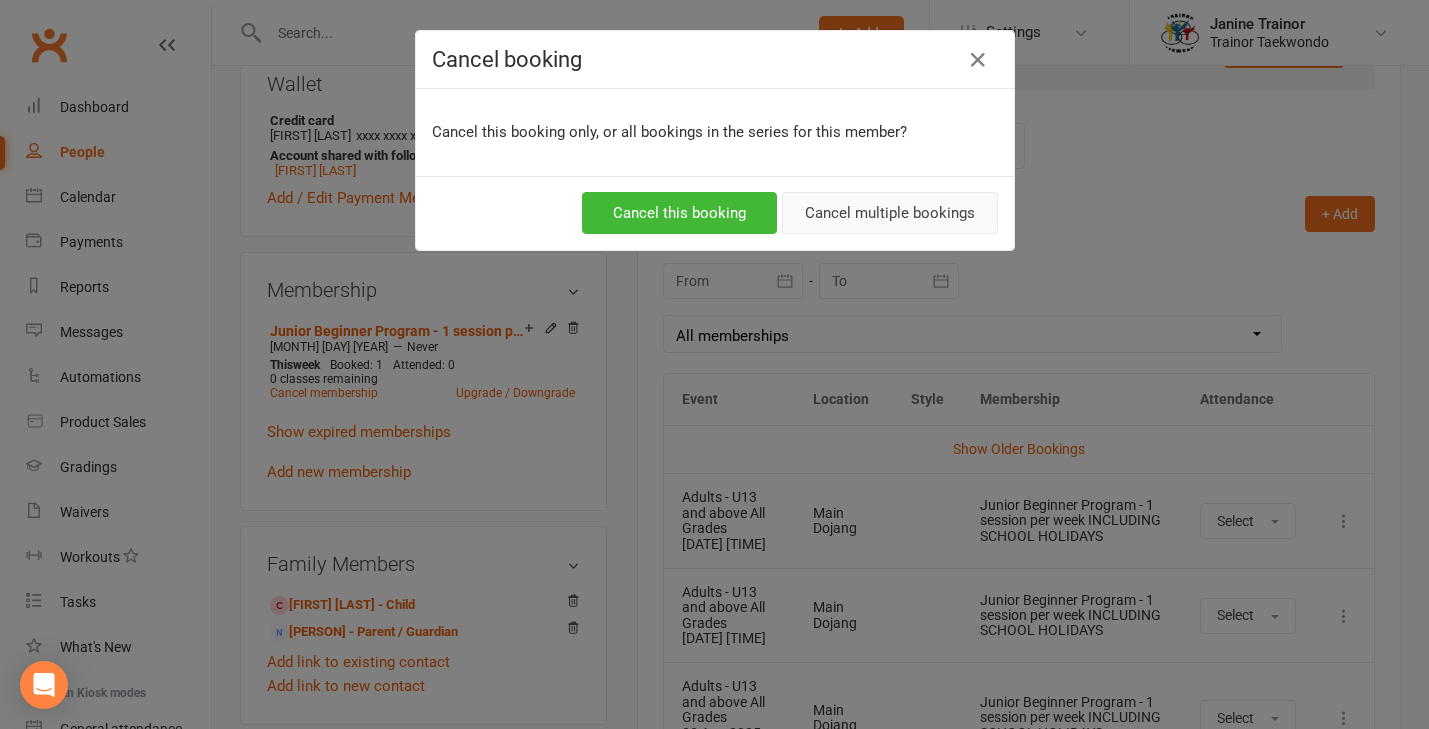 click on "Cancel multiple bookings" at bounding box center [890, 213] 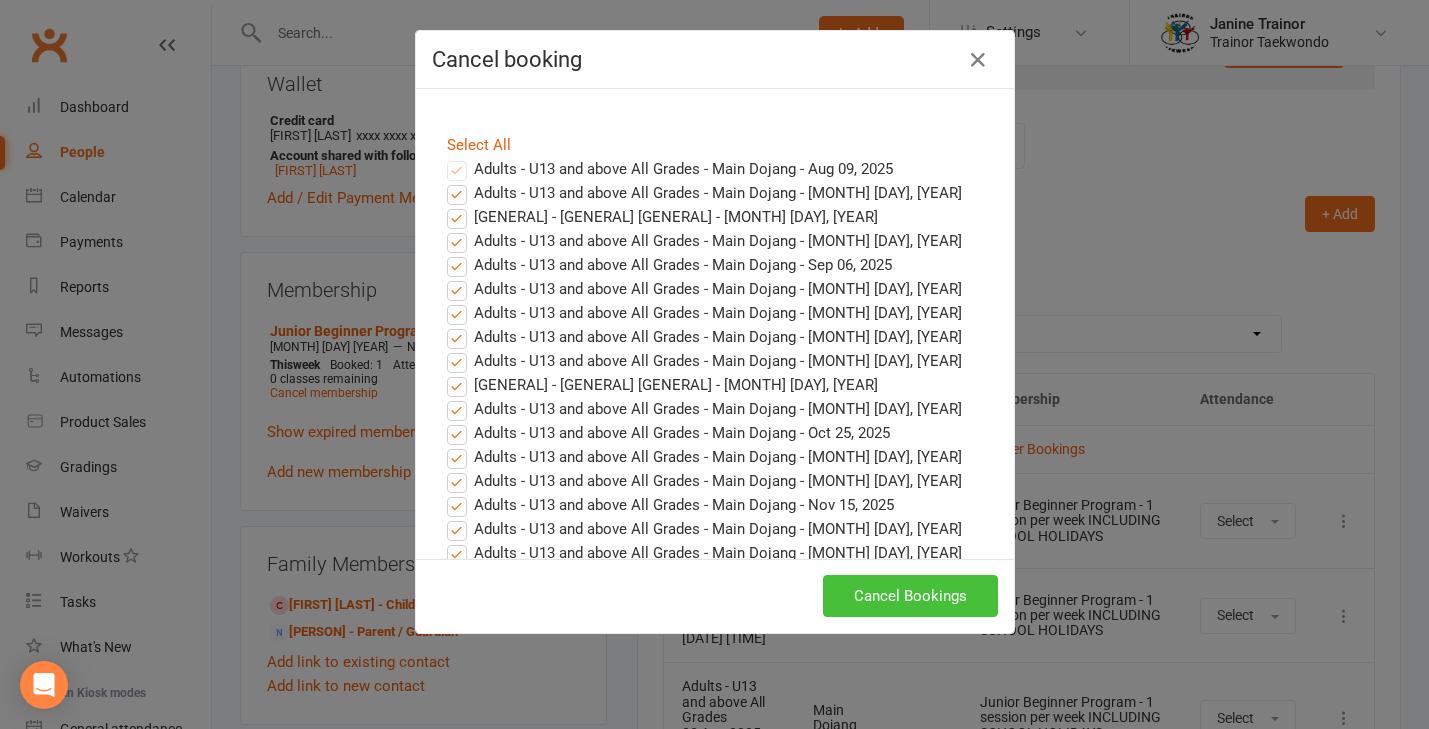 click on "Cancel Bookings" at bounding box center [910, 596] 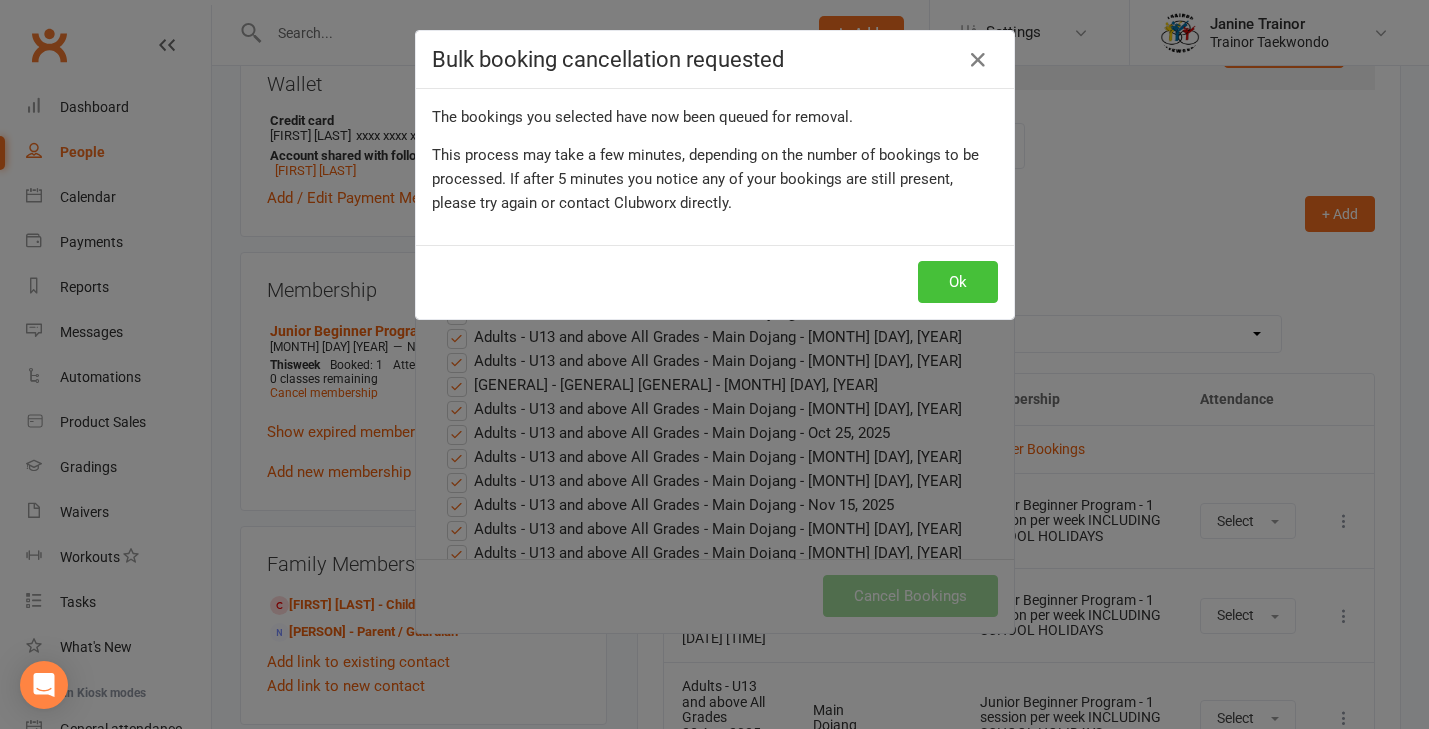 click on "Ok" at bounding box center (958, 282) 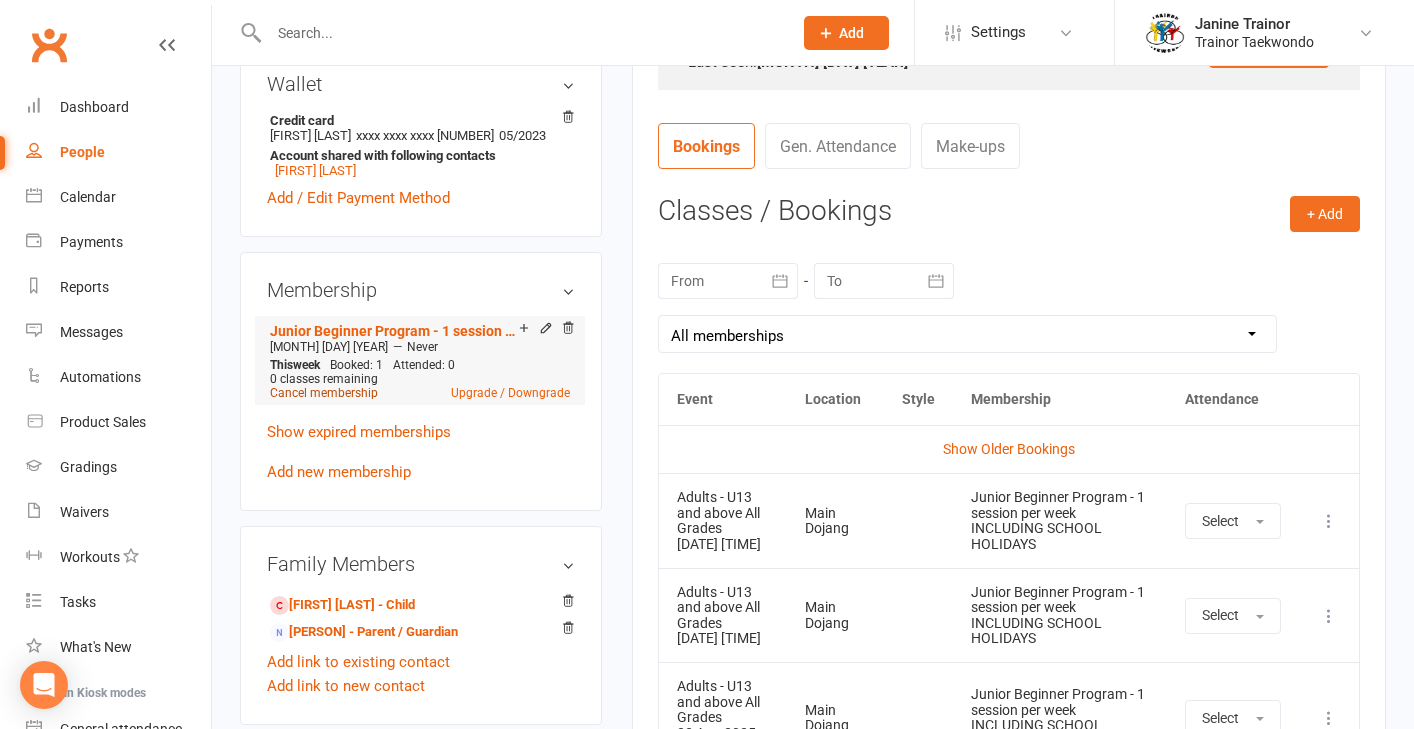click on "Cancel membership" at bounding box center (324, 393) 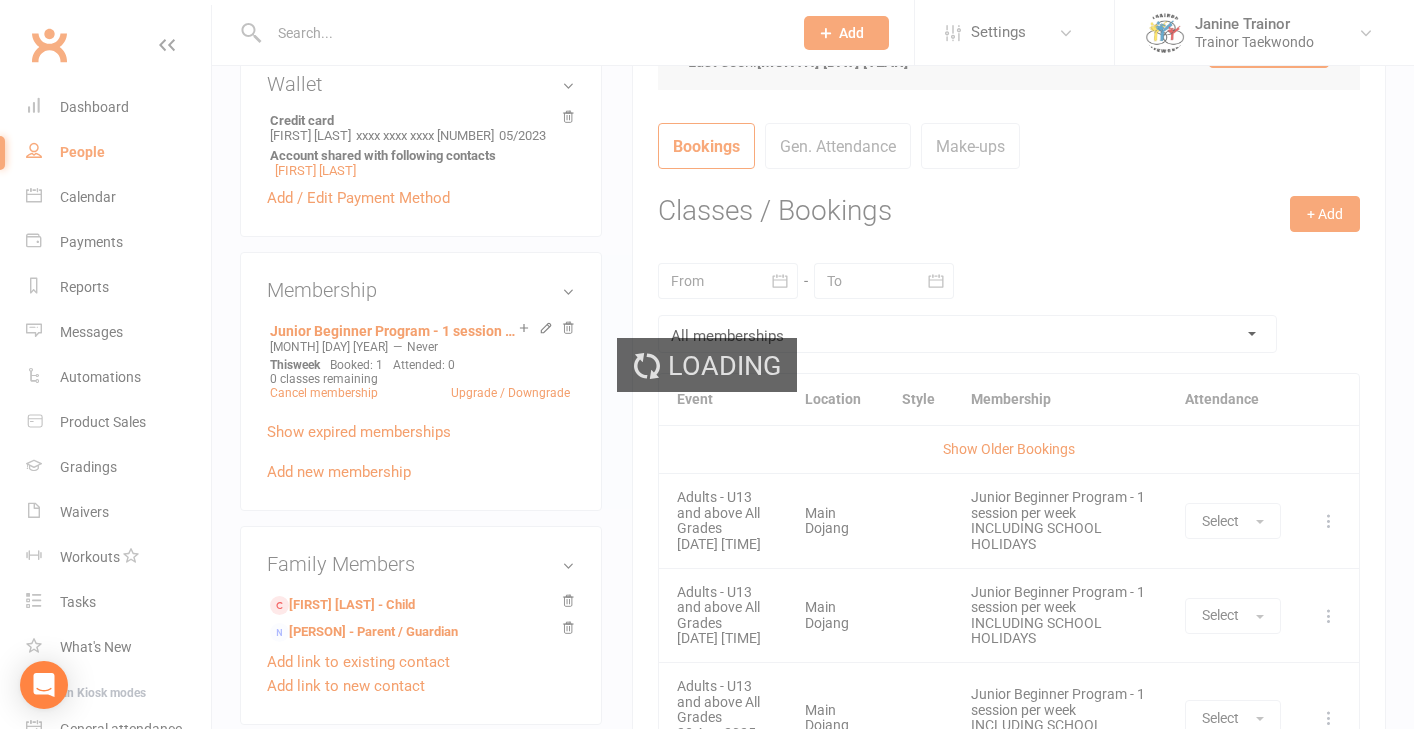 scroll, scrollTop: 0, scrollLeft: 0, axis: both 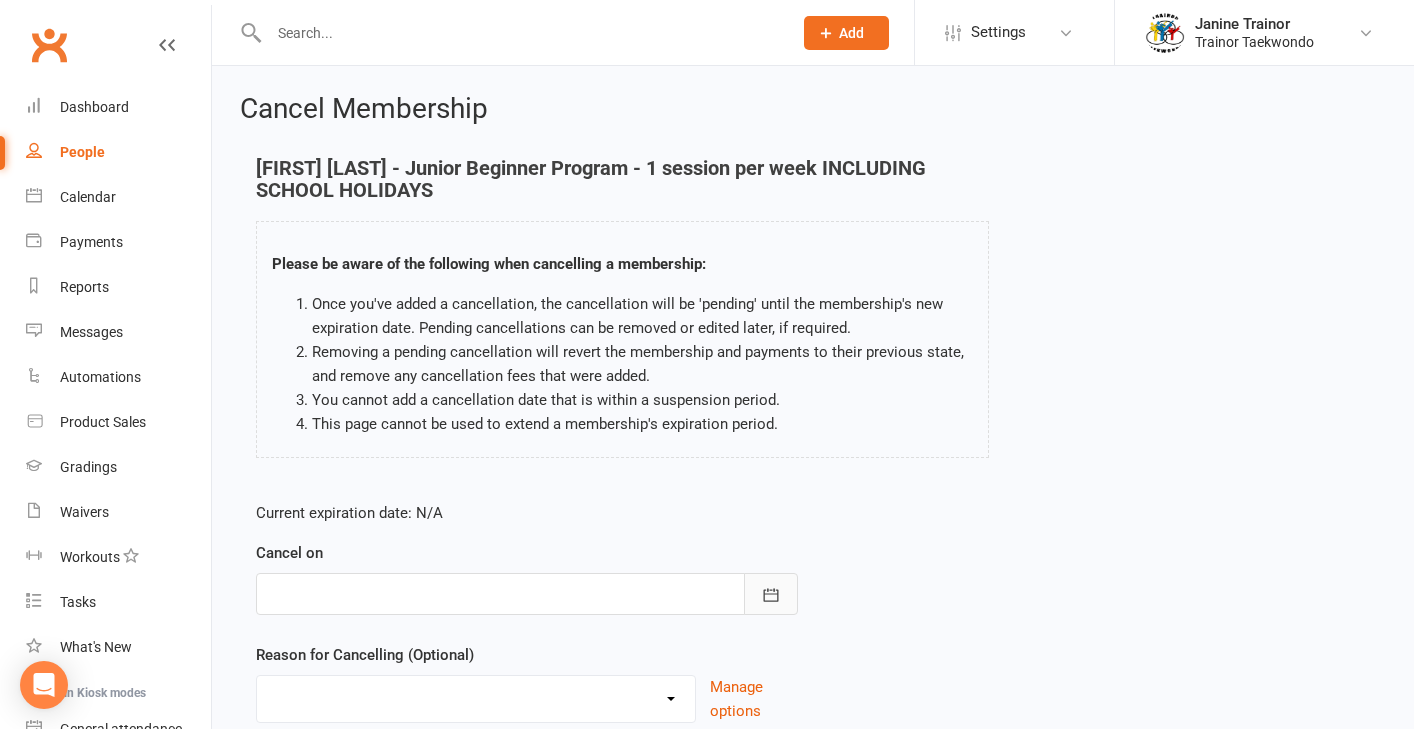 click 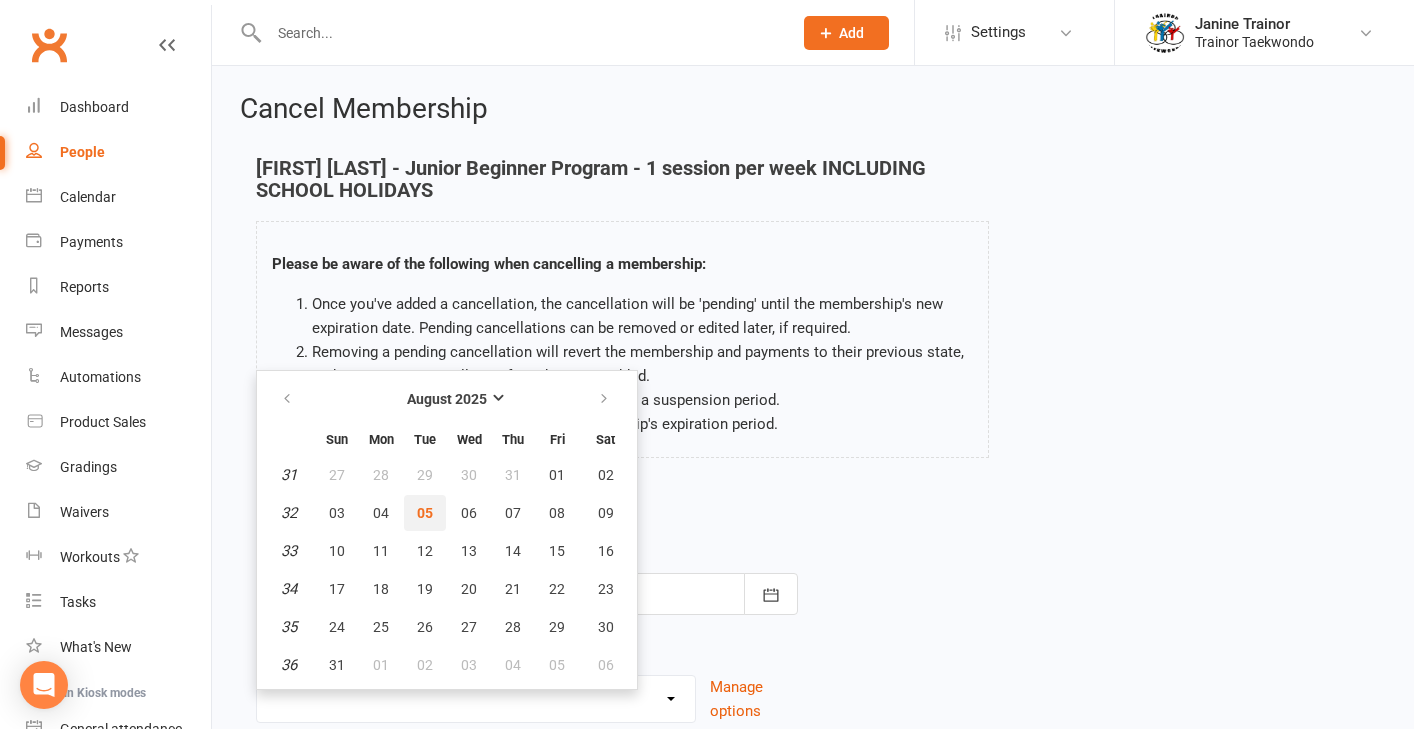 drag, startPoint x: 431, startPoint y: 513, endPoint x: 487, endPoint y: 539, distance: 61.741398 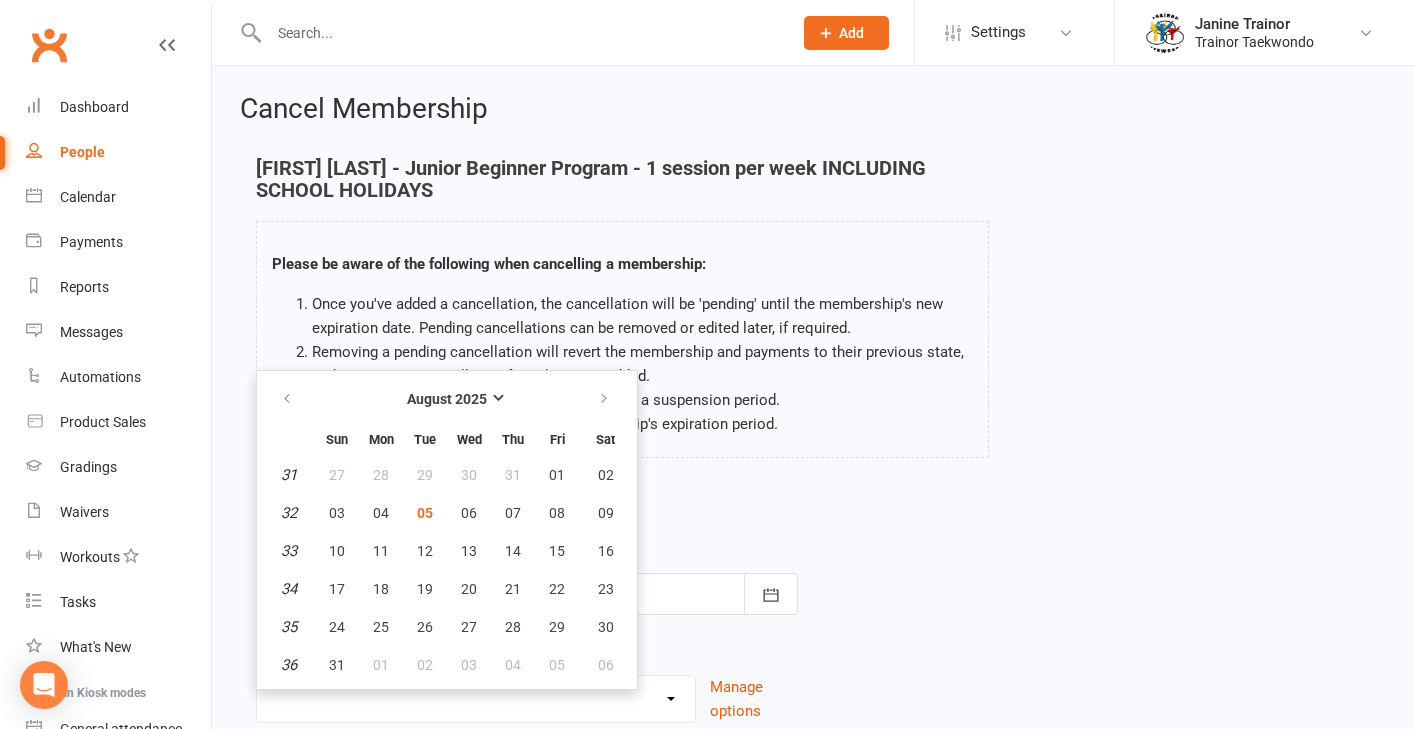 type on "05 Aug 2025" 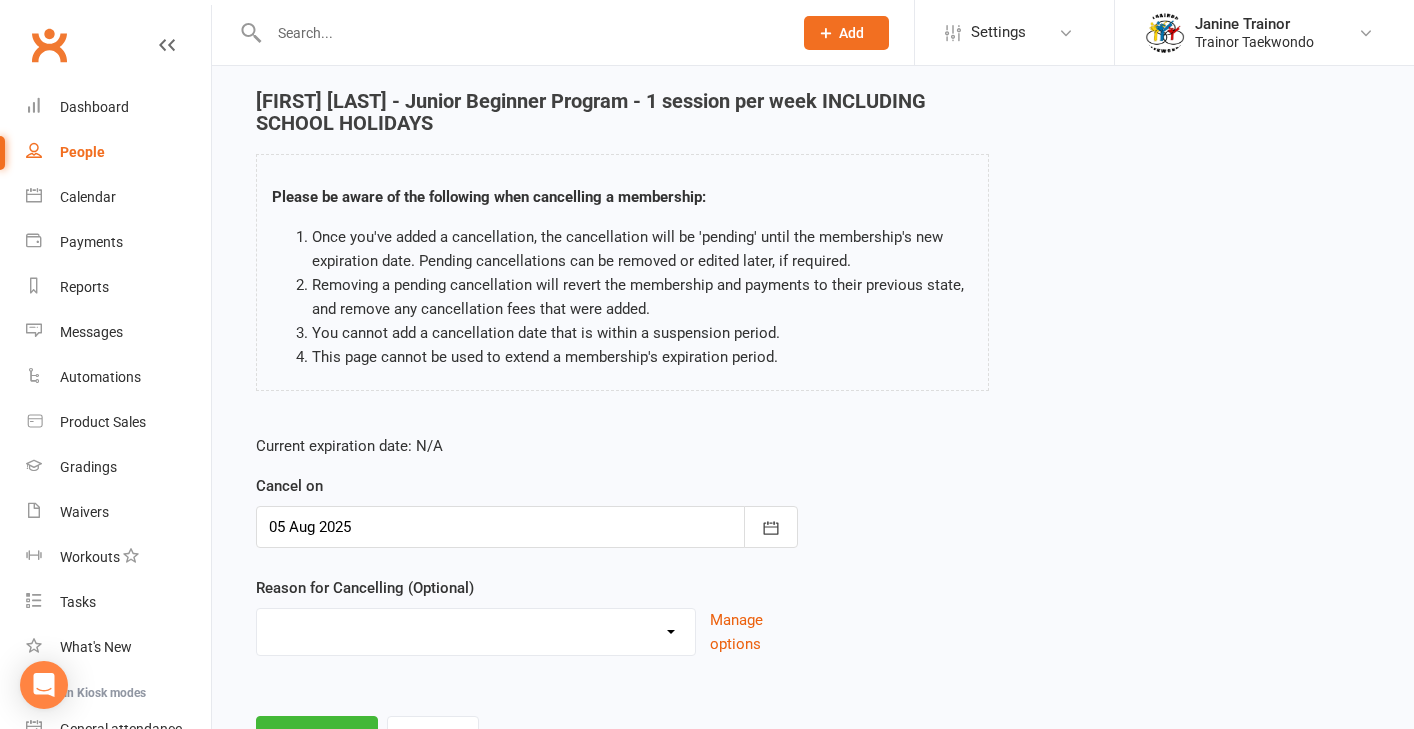 scroll, scrollTop: 173, scrollLeft: 0, axis: vertical 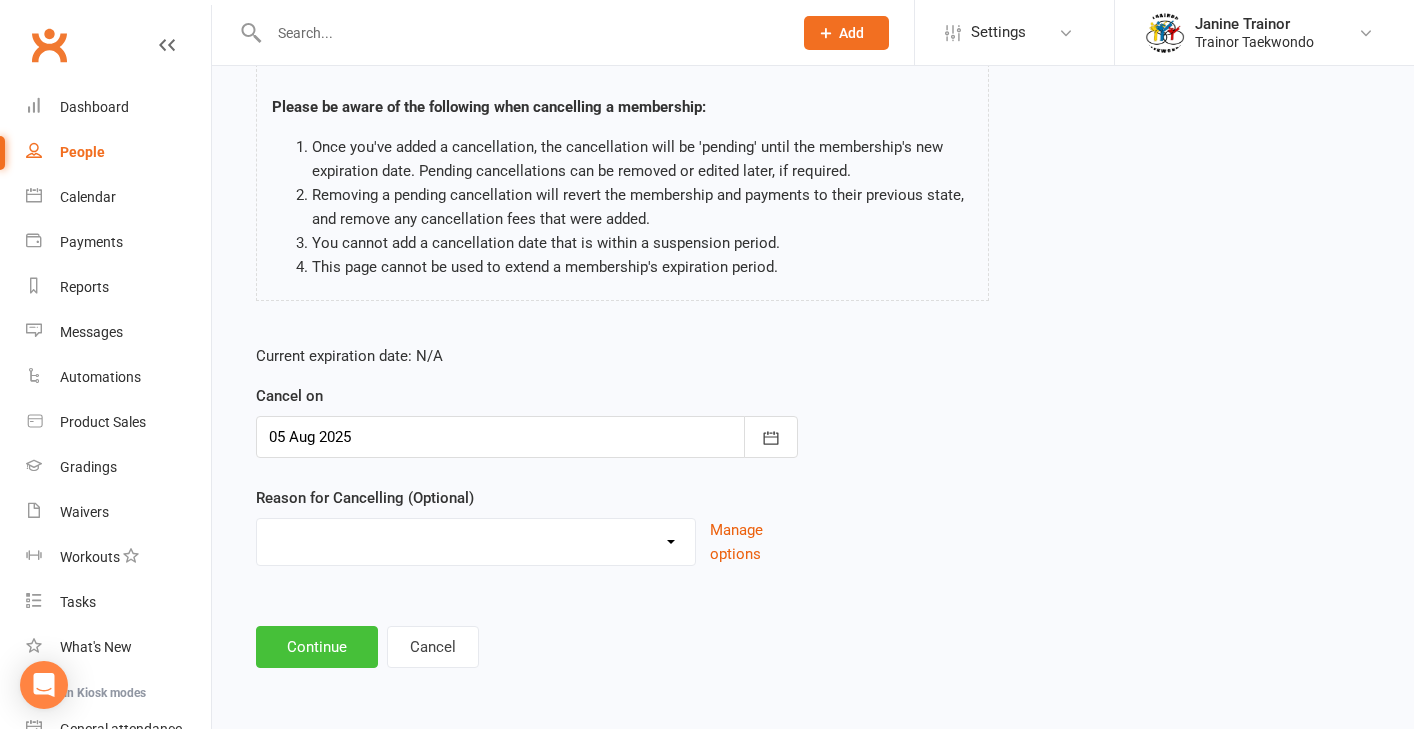 click on "Continue" at bounding box center (317, 647) 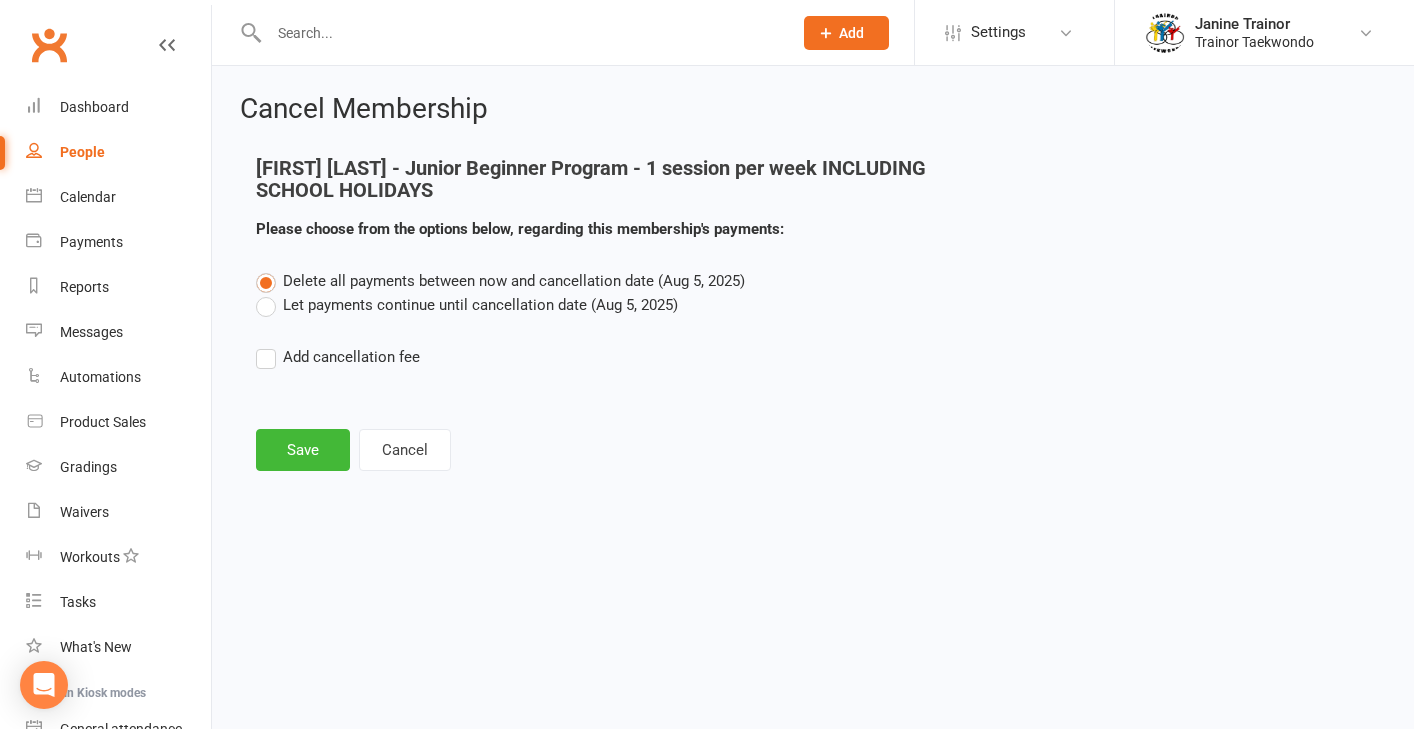 scroll, scrollTop: 0, scrollLeft: 0, axis: both 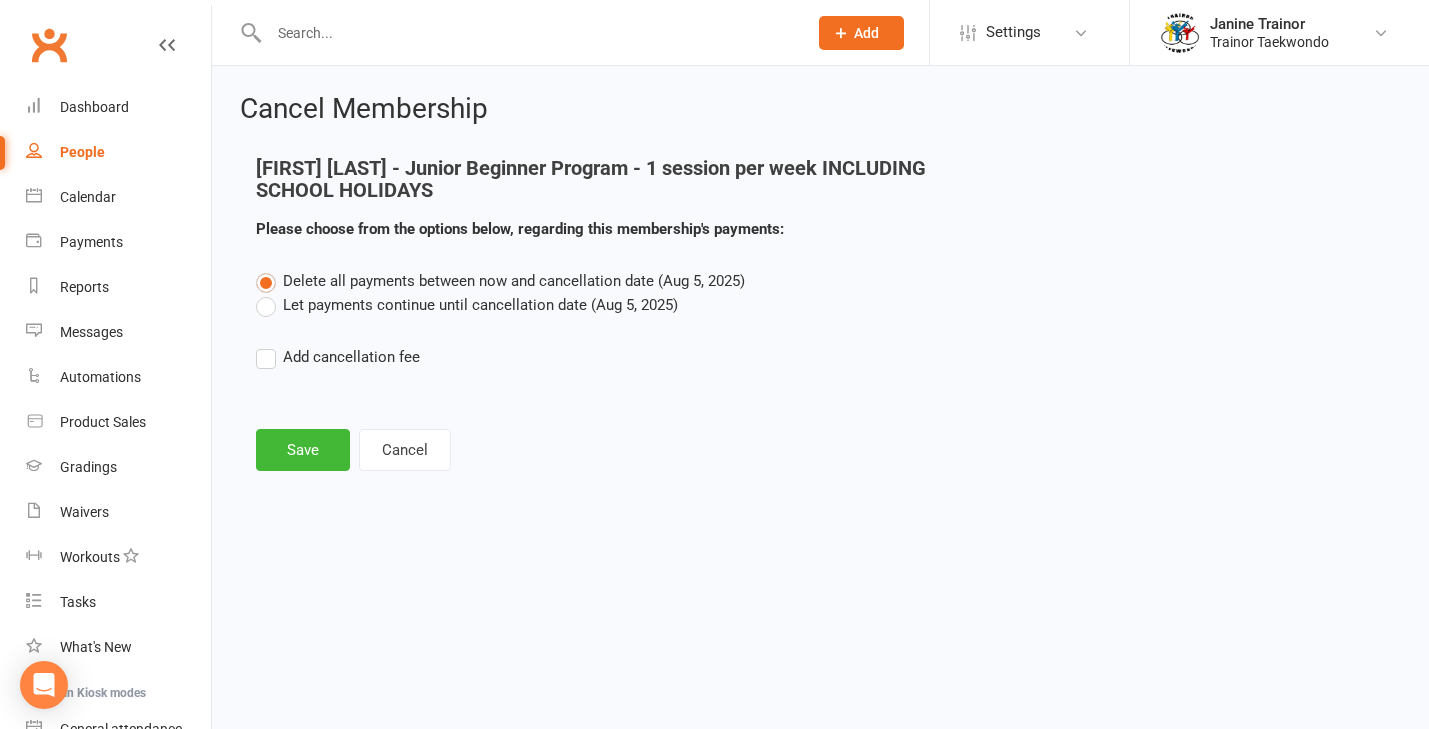 drag, startPoint x: 302, startPoint y: 438, endPoint x: 315, endPoint y: 439, distance: 13.038404 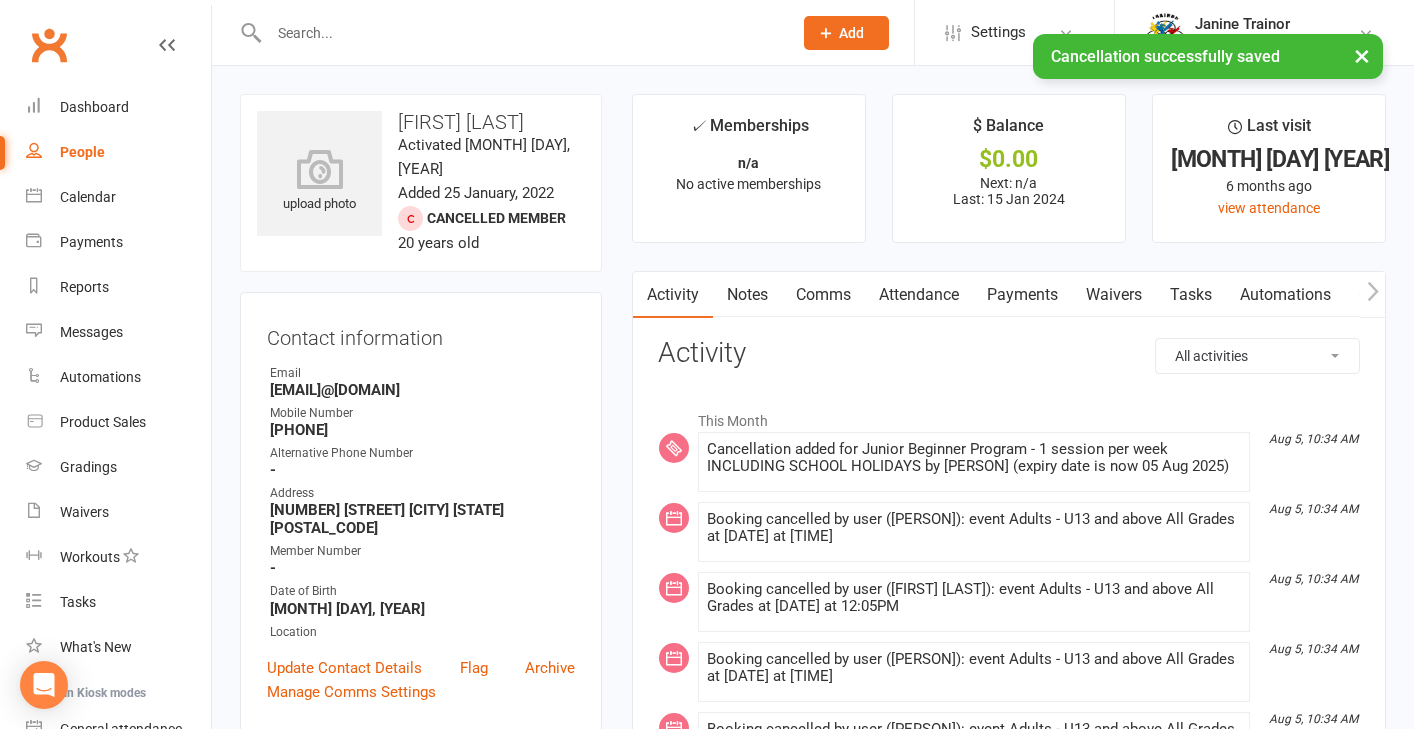 click on "Payments" at bounding box center [1022, 295] 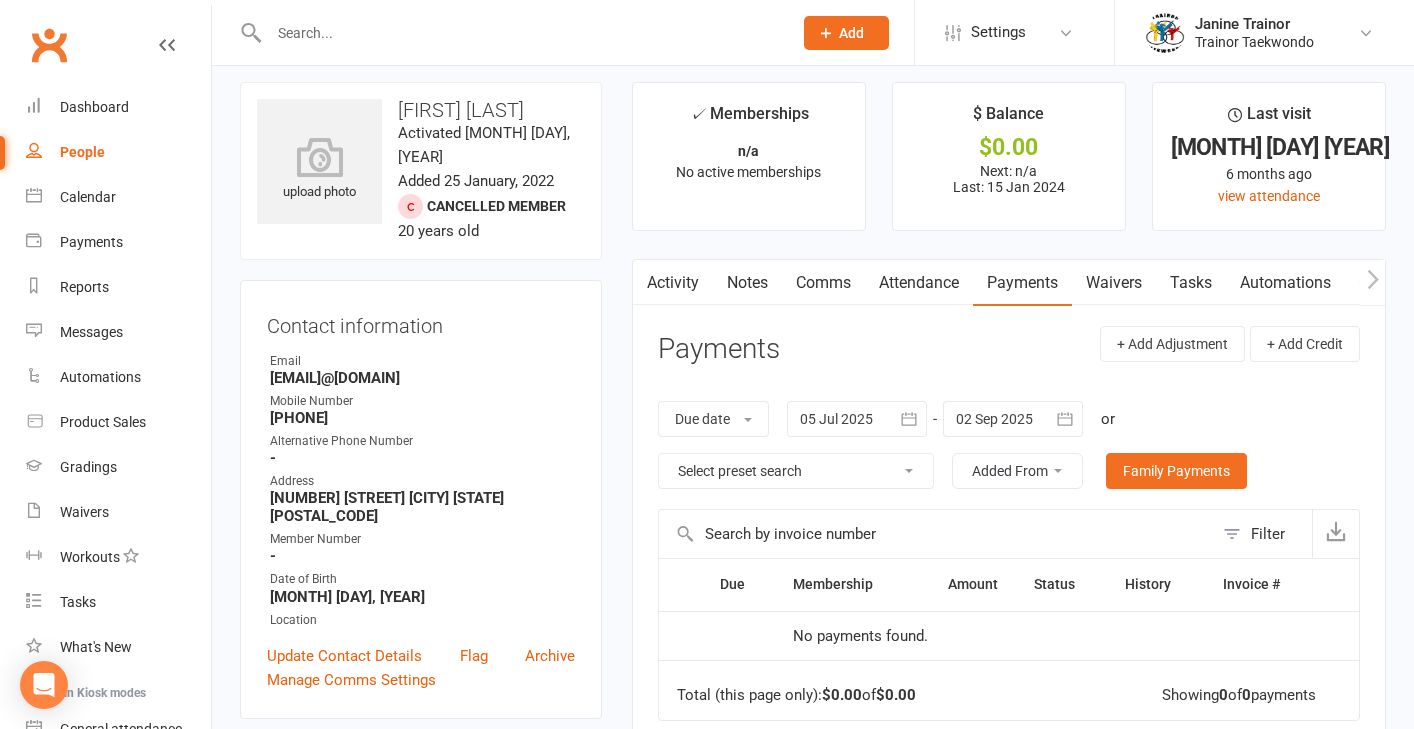 scroll, scrollTop: 0, scrollLeft: 0, axis: both 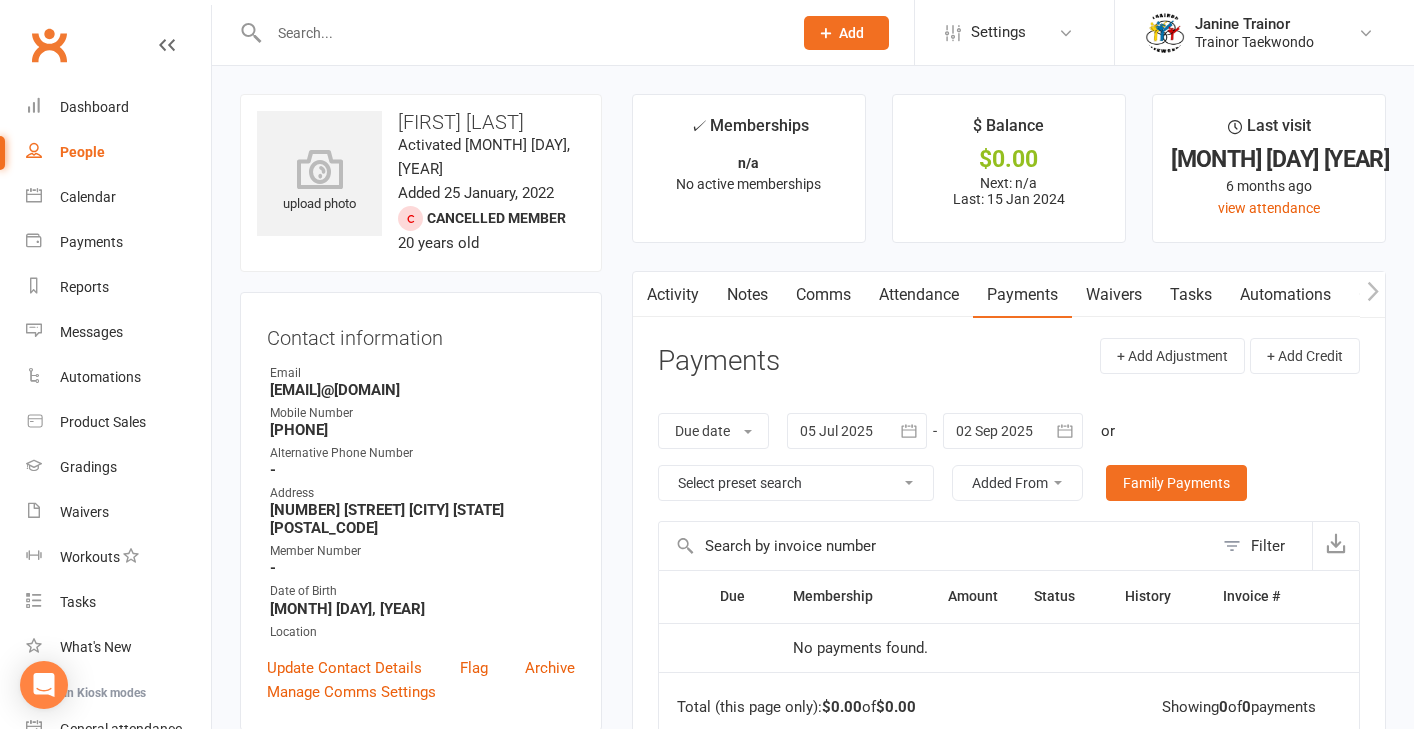 click at bounding box center (520, 33) 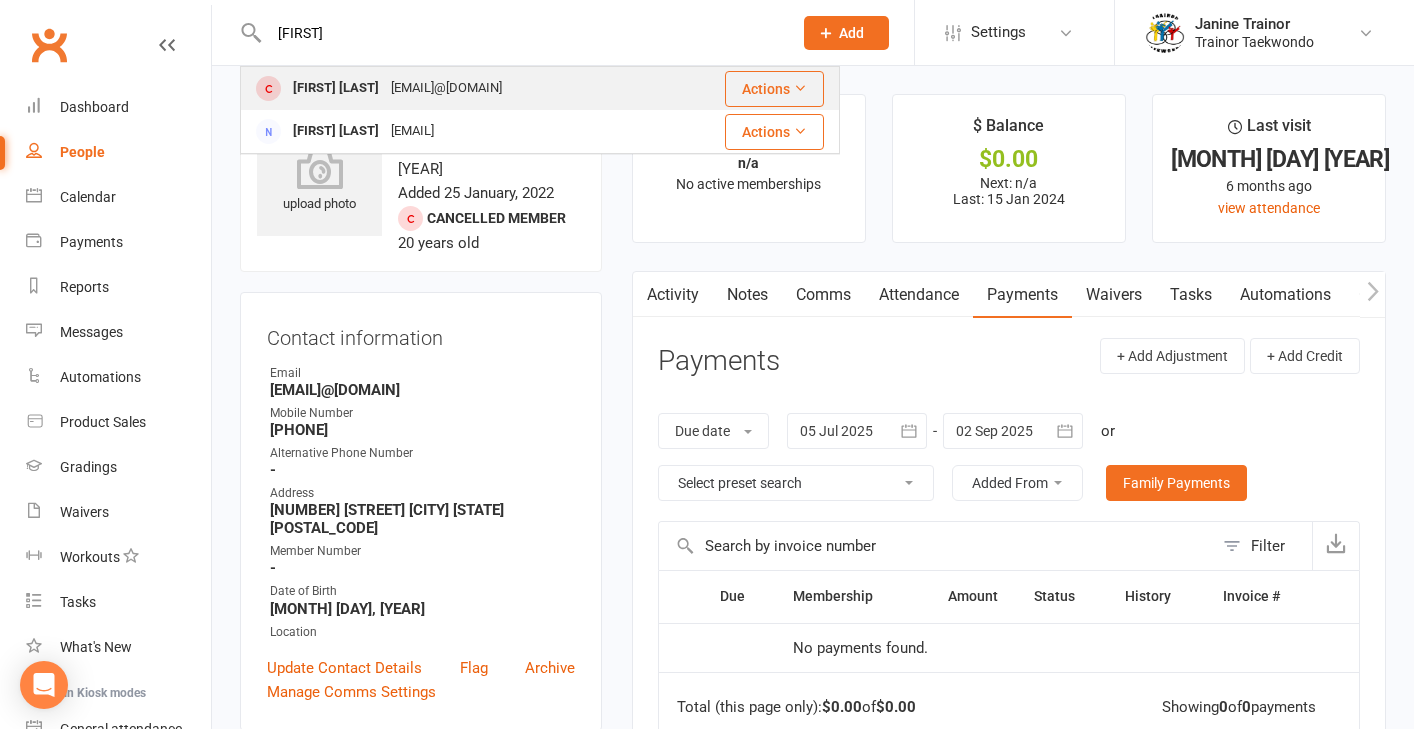 type on "[FIRST]" 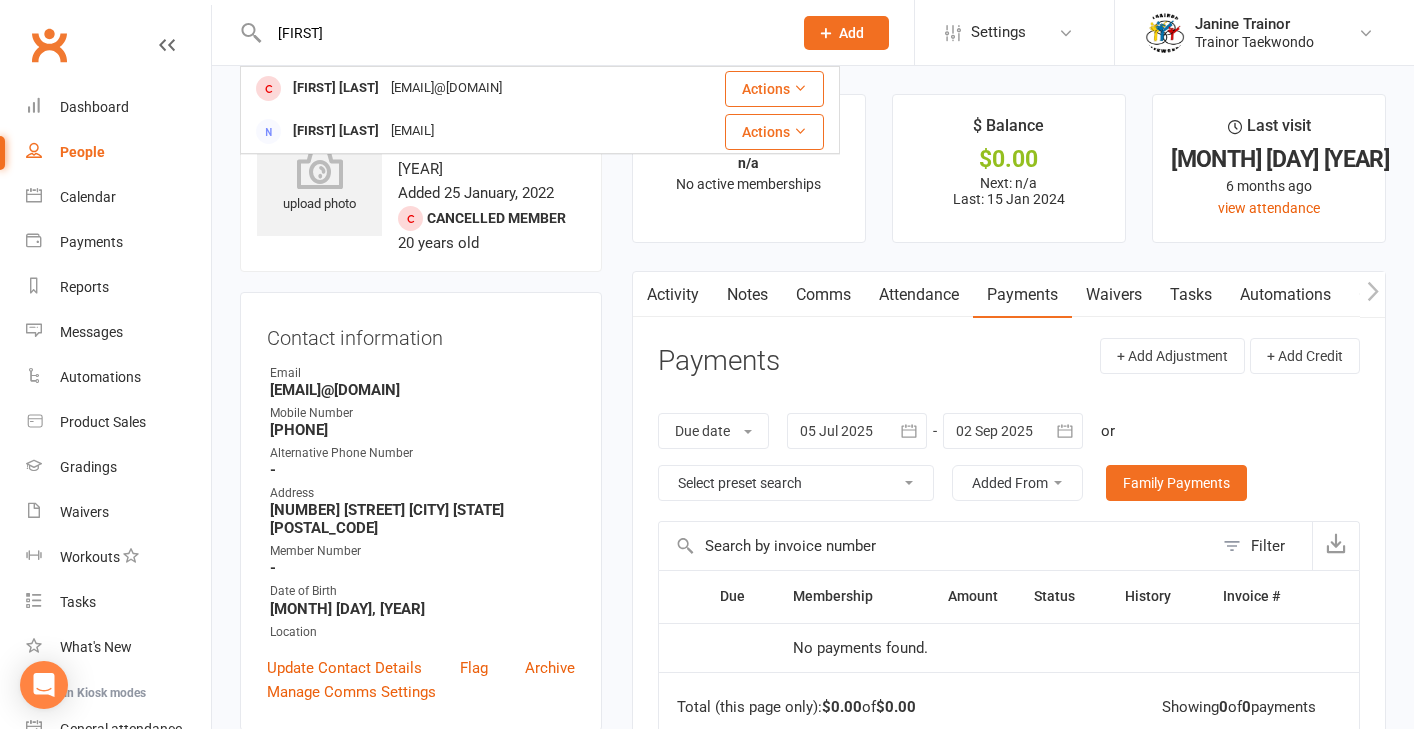 drag, startPoint x: 326, startPoint y: 85, endPoint x: 639, endPoint y: 138, distance: 317.4555 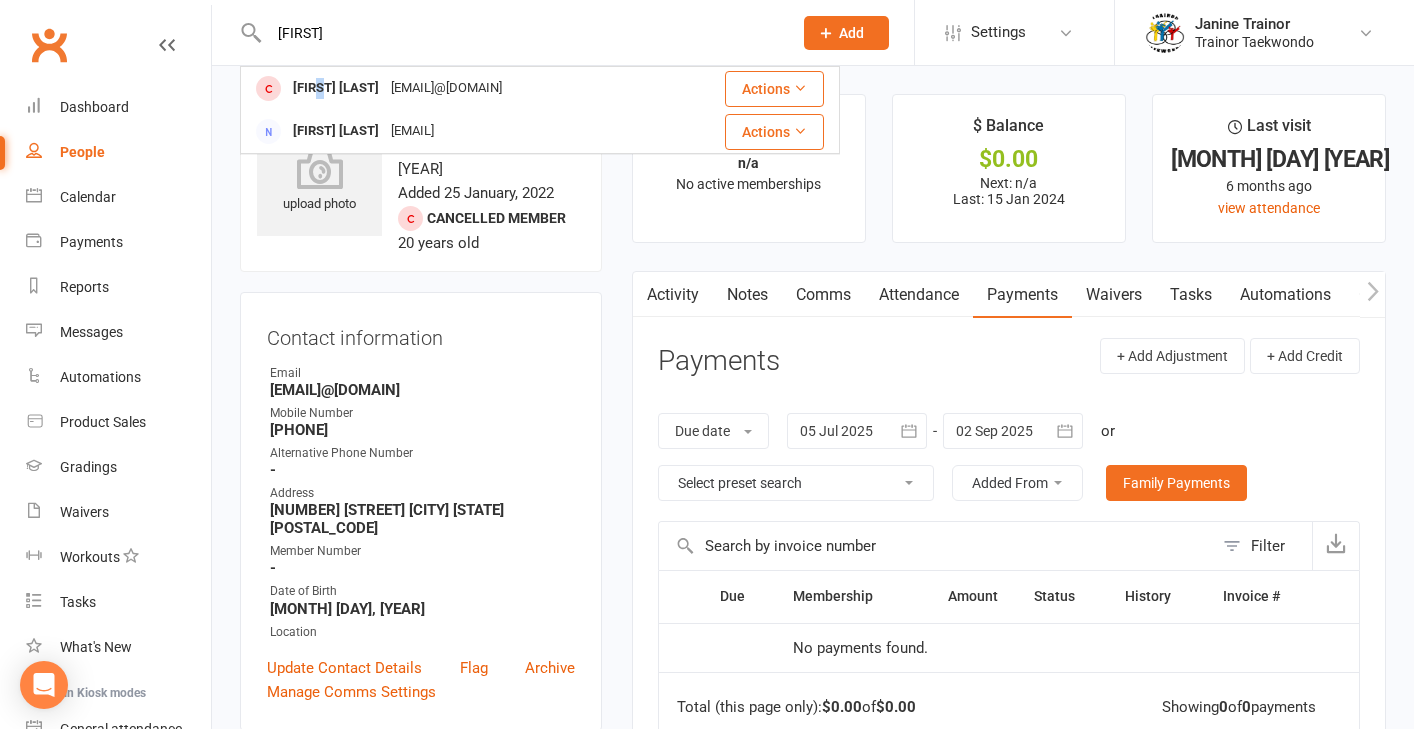 type 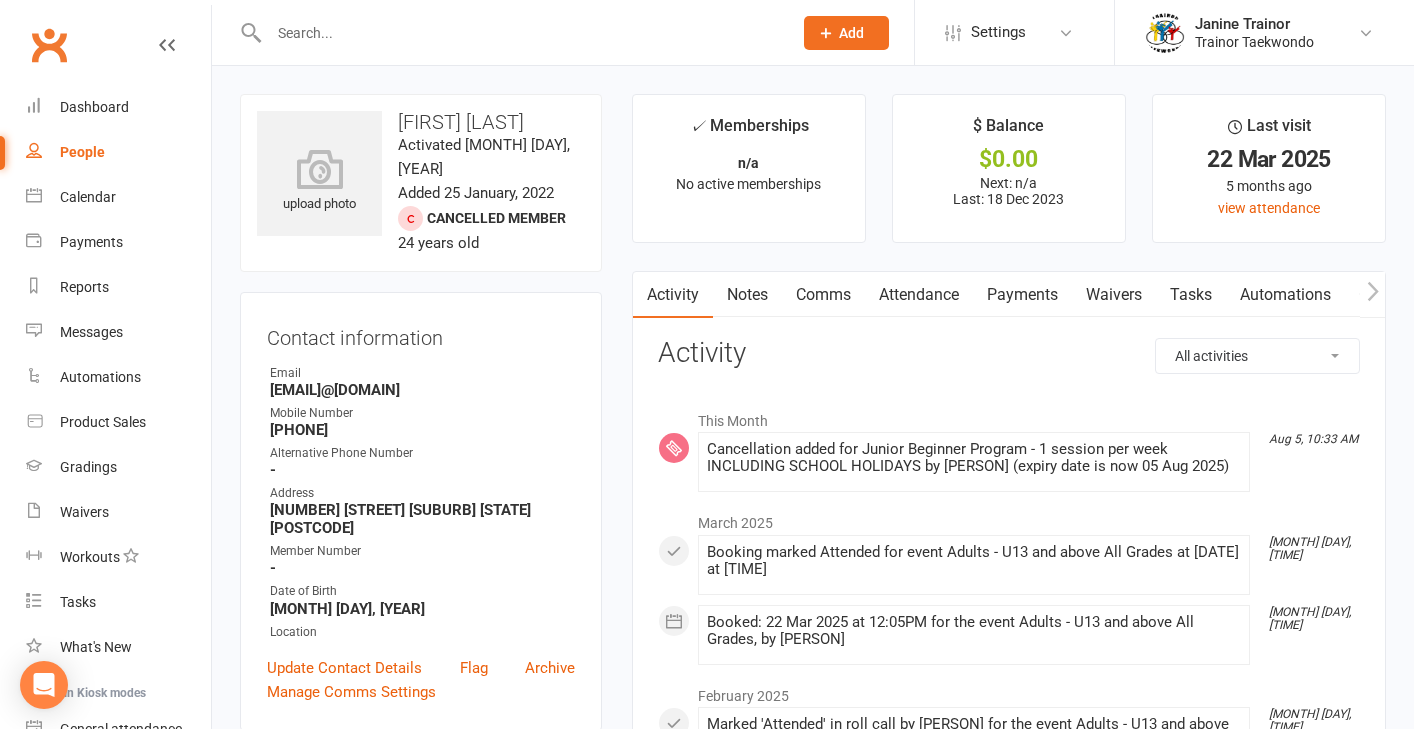 click on "Attendance" at bounding box center (919, 295) 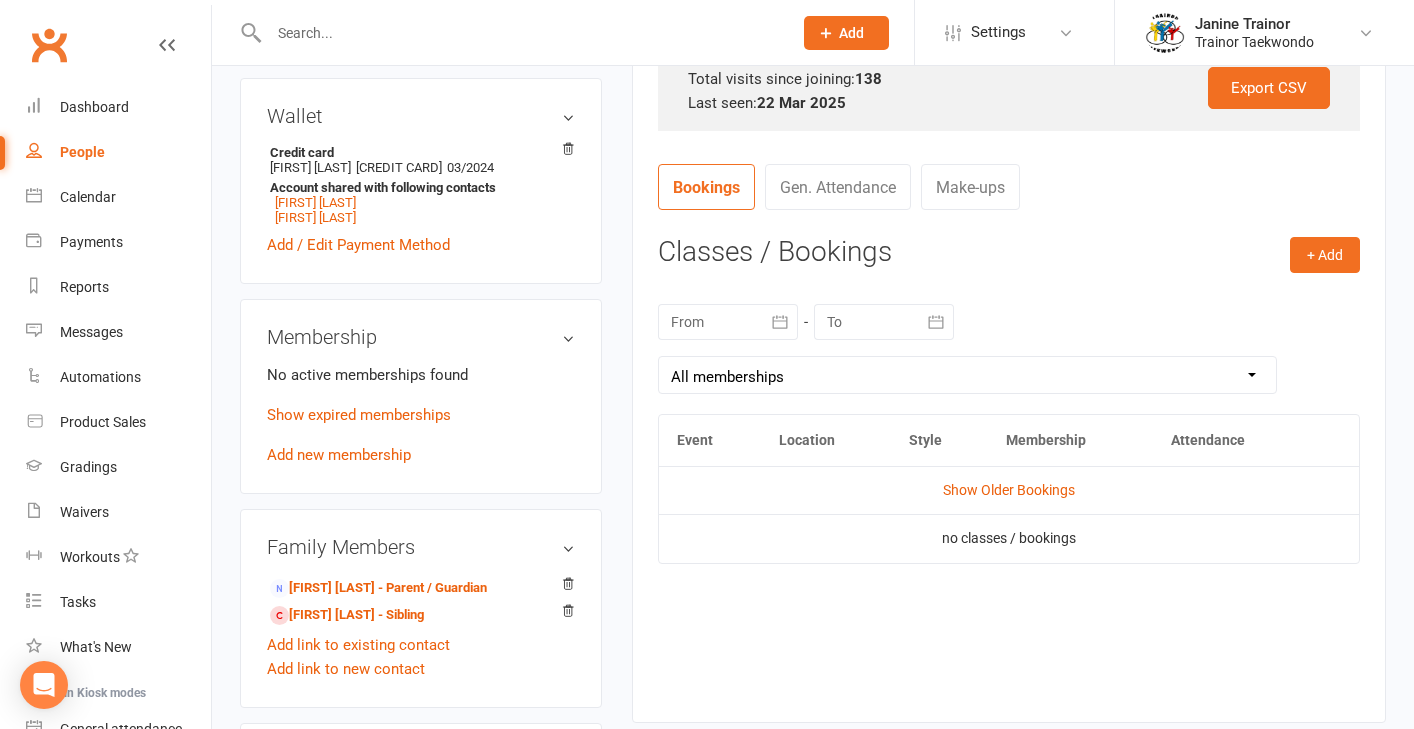 scroll, scrollTop: 0, scrollLeft: 0, axis: both 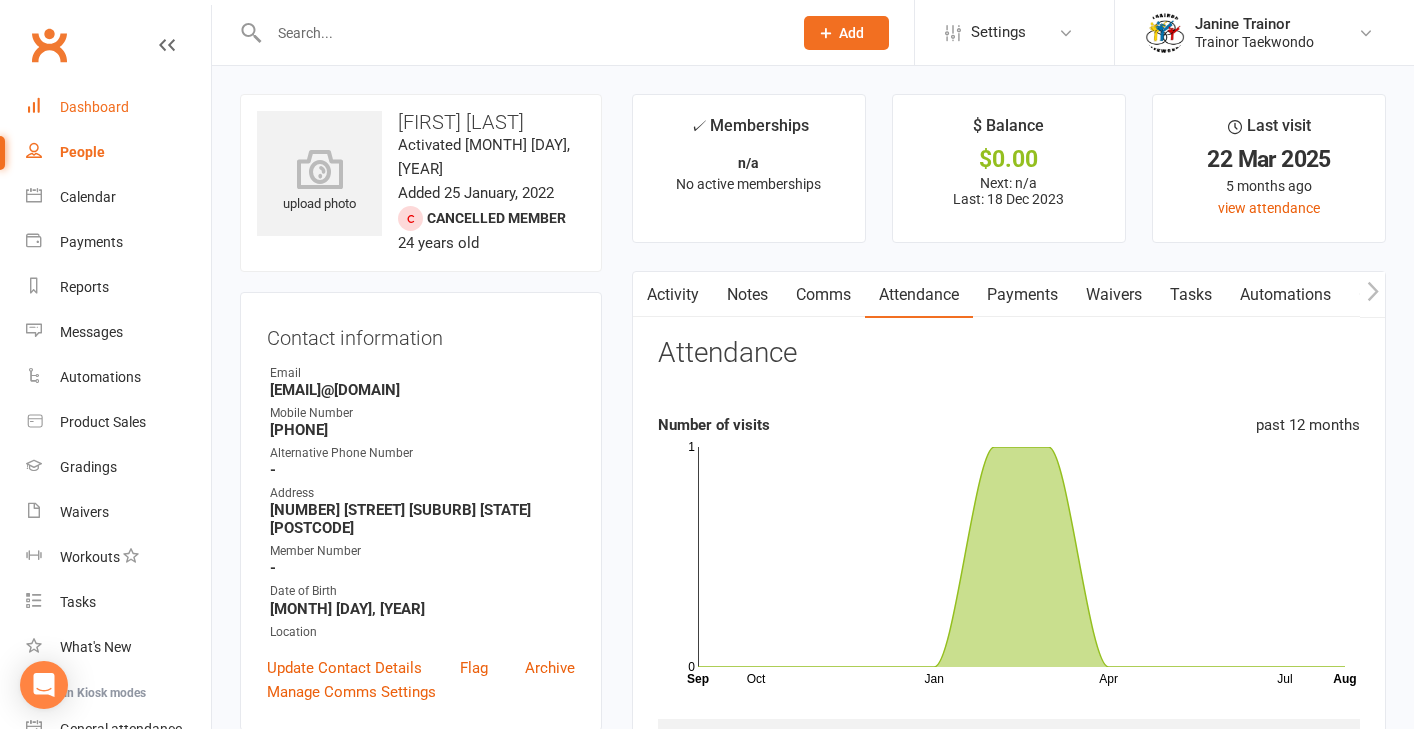 click on "Dashboard" at bounding box center [94, 107] 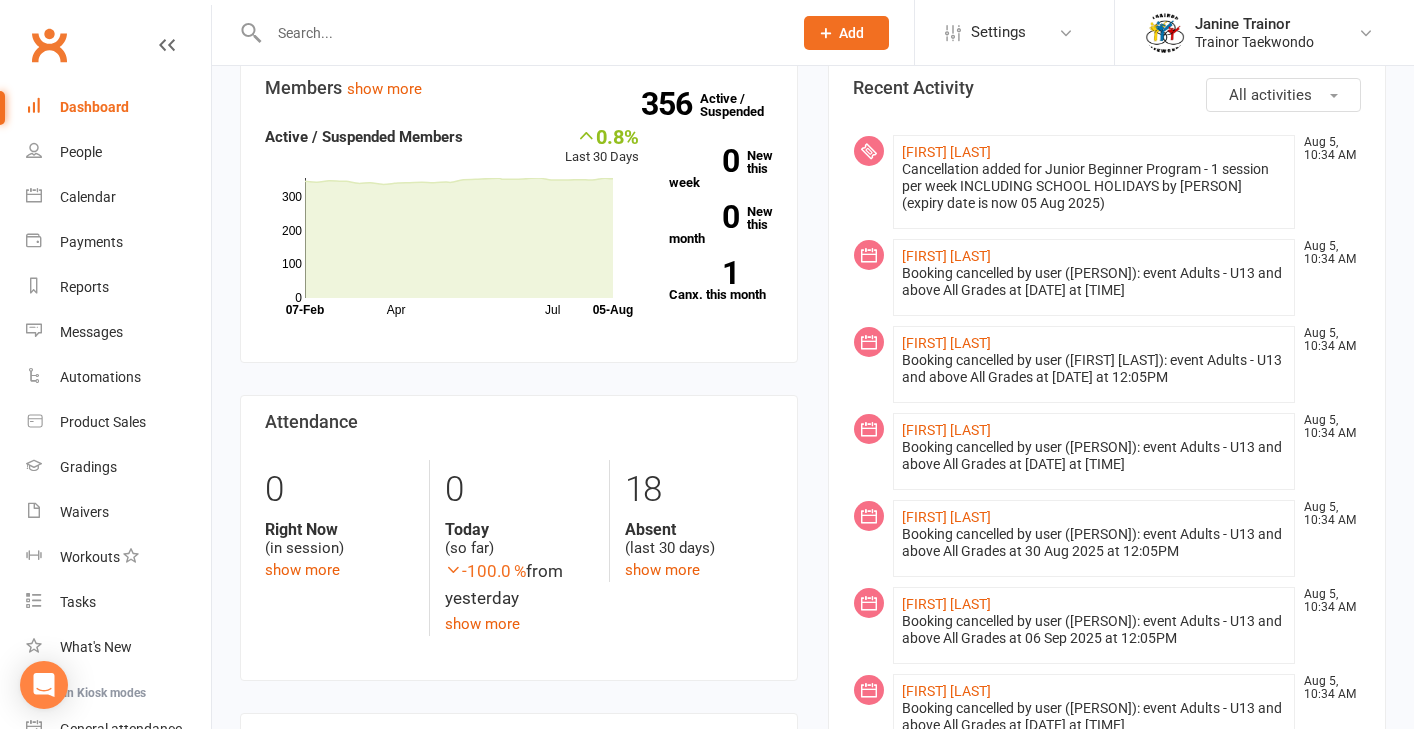 scroll, scrollTop: 734, scrollLeft: 0, axis: vertical 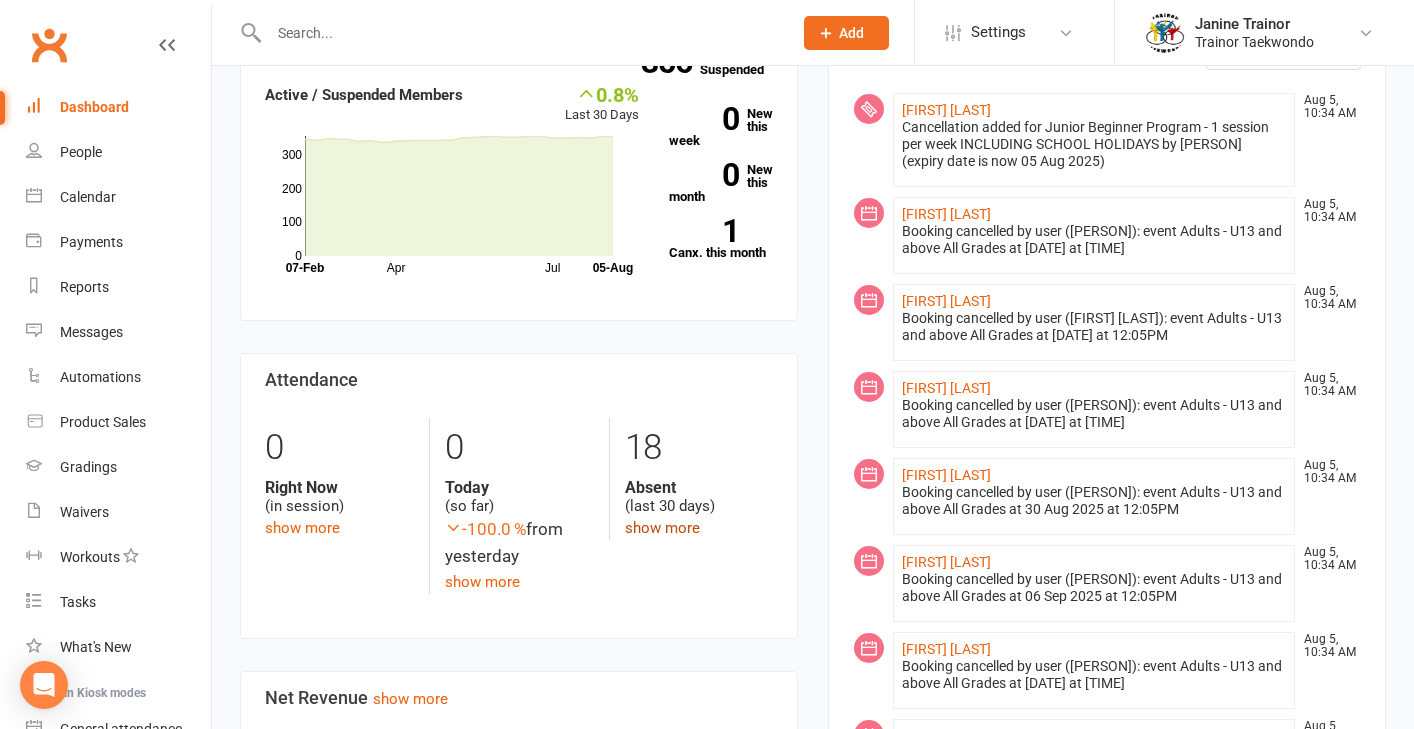 click on "show more" 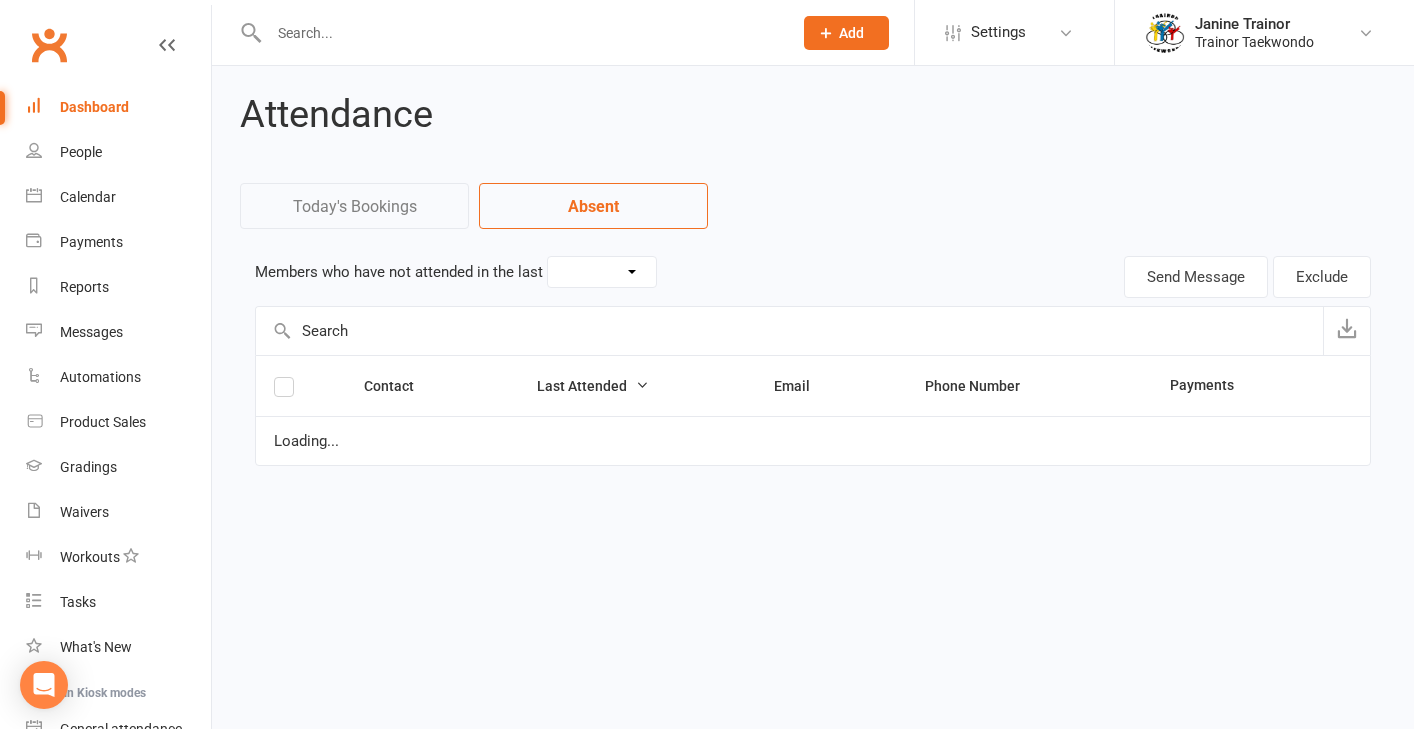 scroll, scrollTop: 0, scrollLeft: 0, axis: both 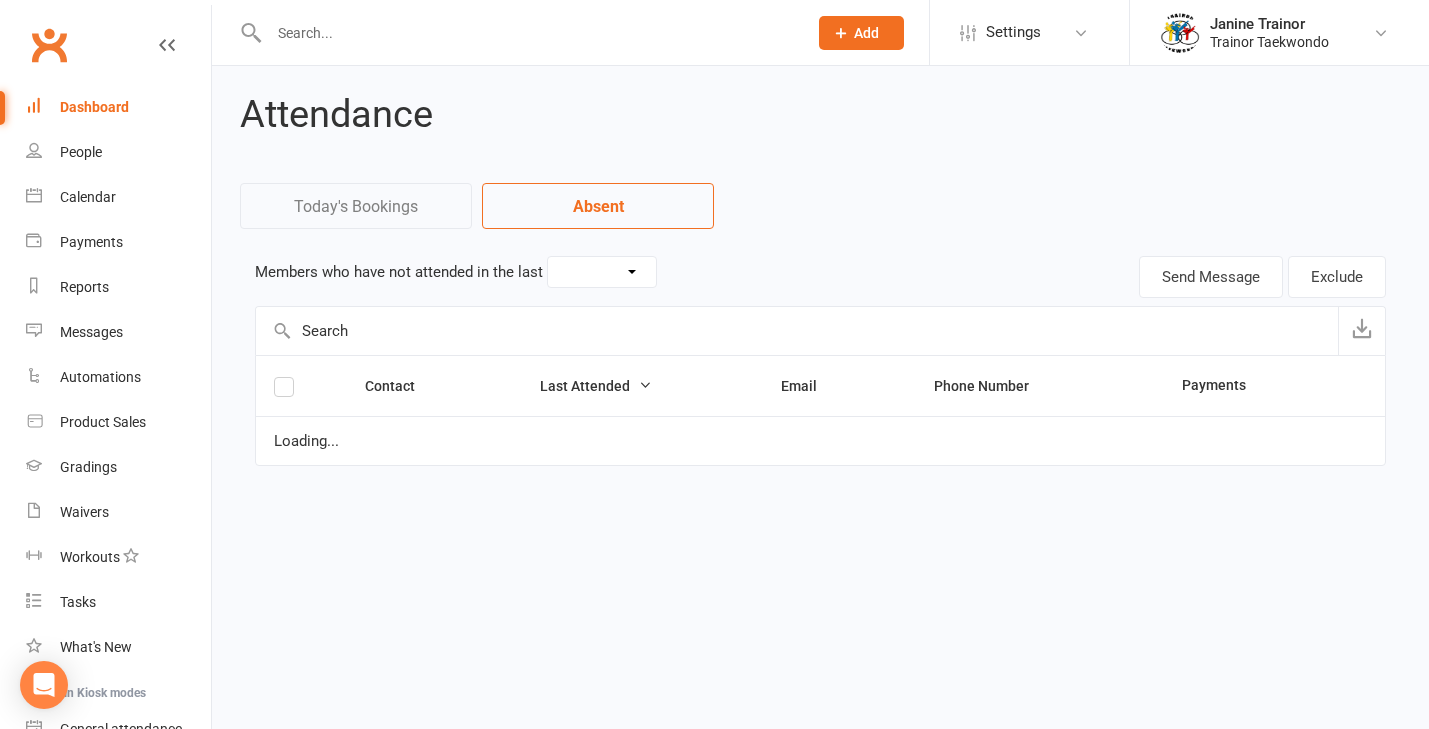 select on "30" 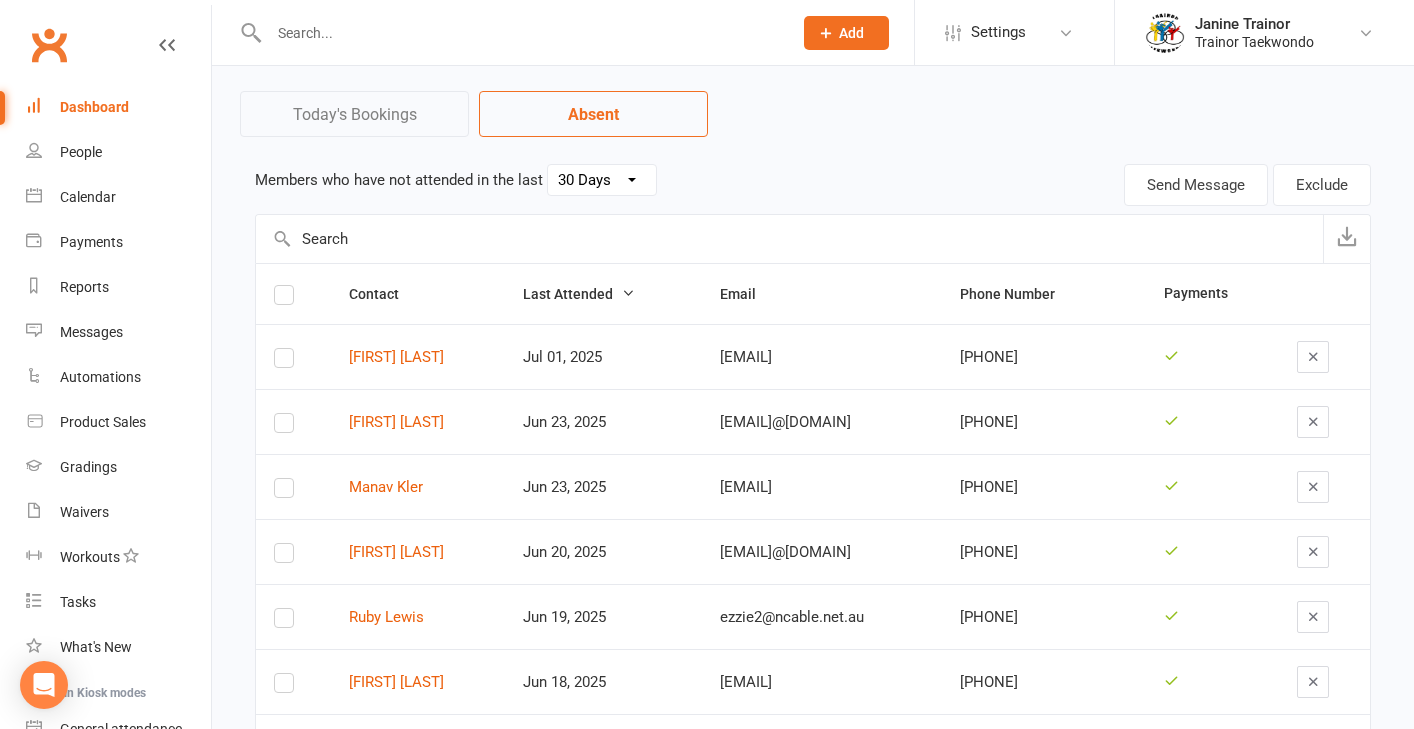scroll, scrollTop: 0, scrollLeft: 0, axis: both 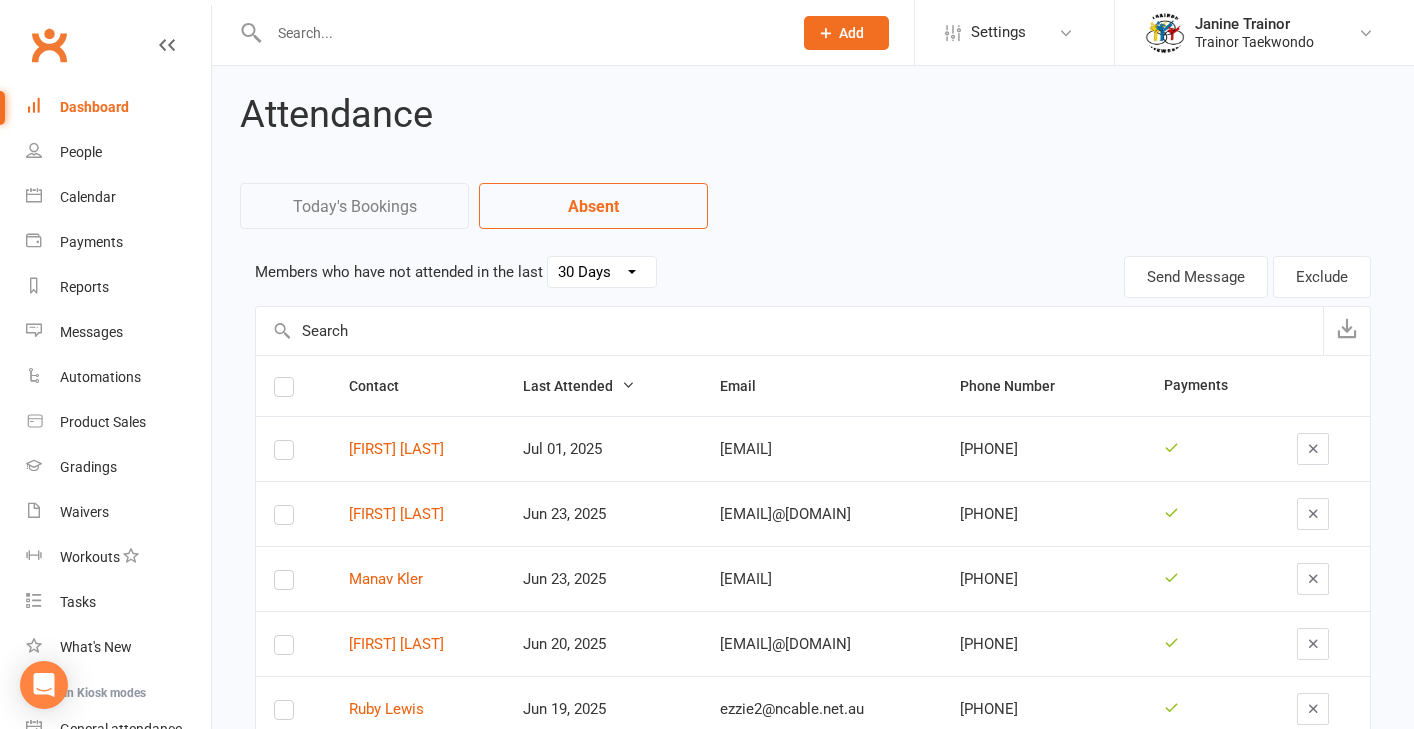 drag, startPoint x: 110, startPoint y: 103, endPoint x: 158, endPoint y: 113, distance: 49.0306 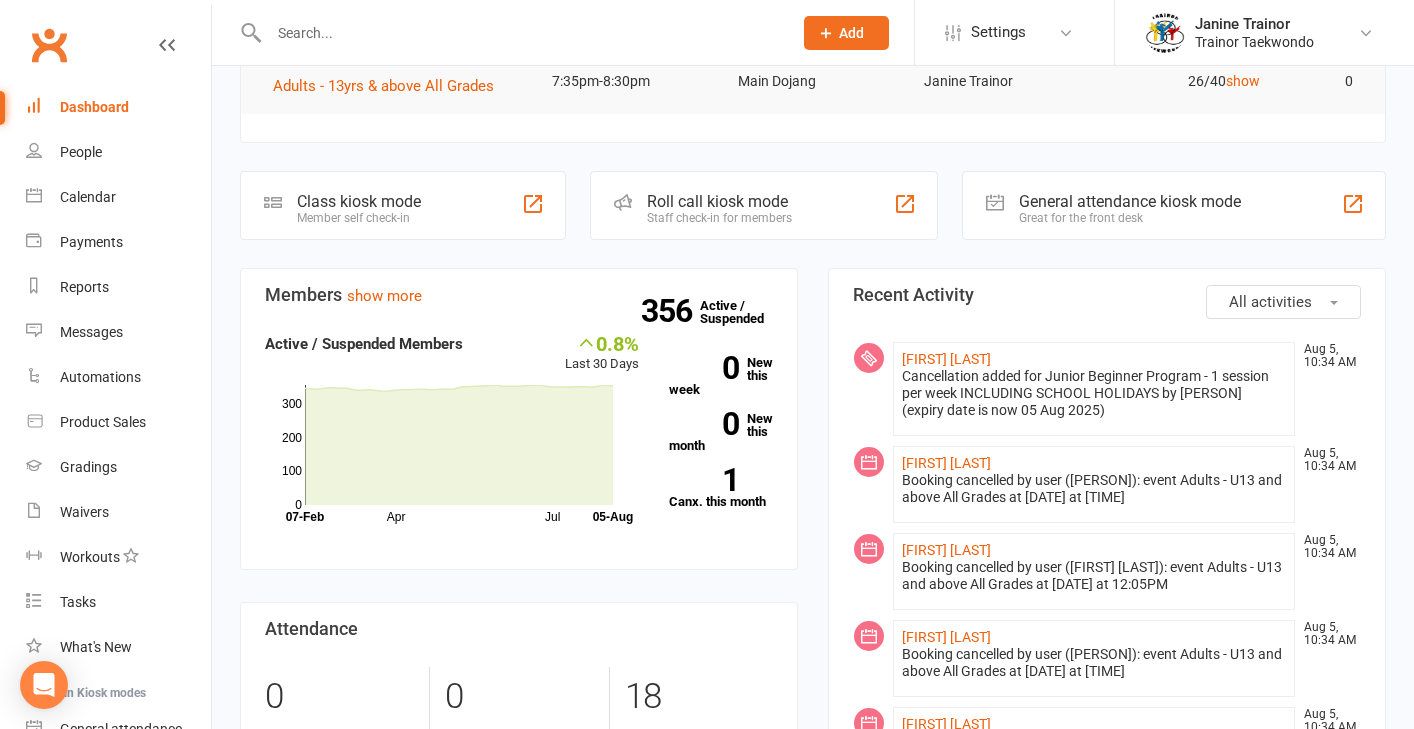 scroll, scrollTop: 497, scrollLeft: 0, axis: vertical 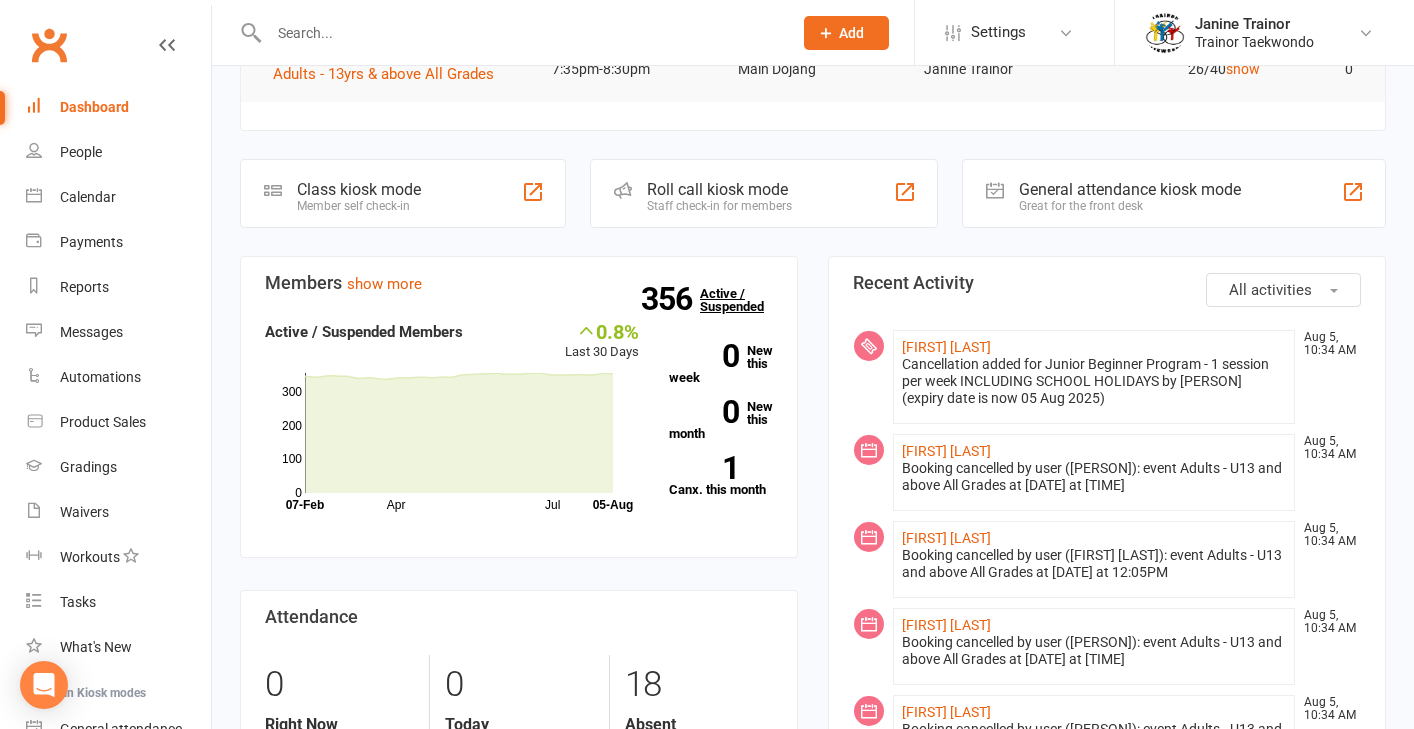 click on "356 Active / Suspended" at bounding box center (744, 300) 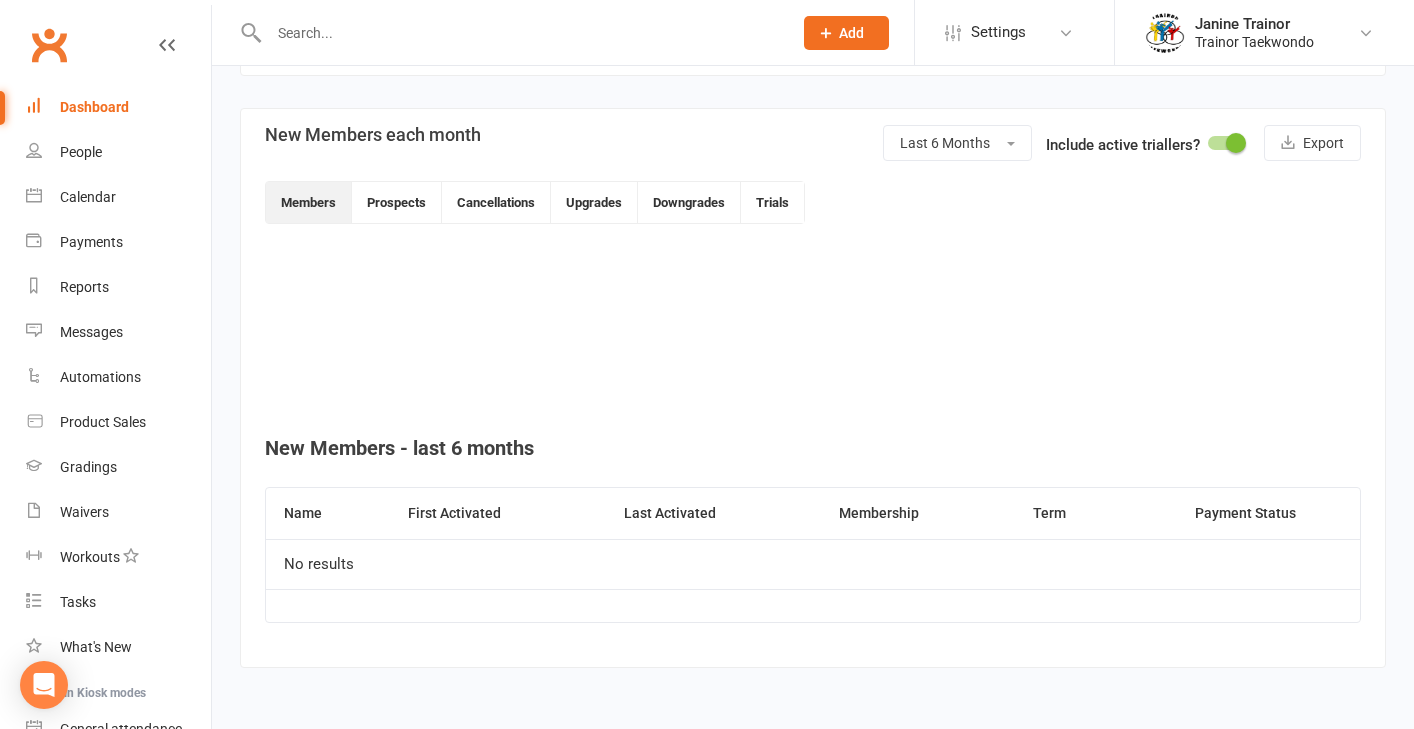 scroll, scrollTop: 0, scrollLeft: 0, axis: both 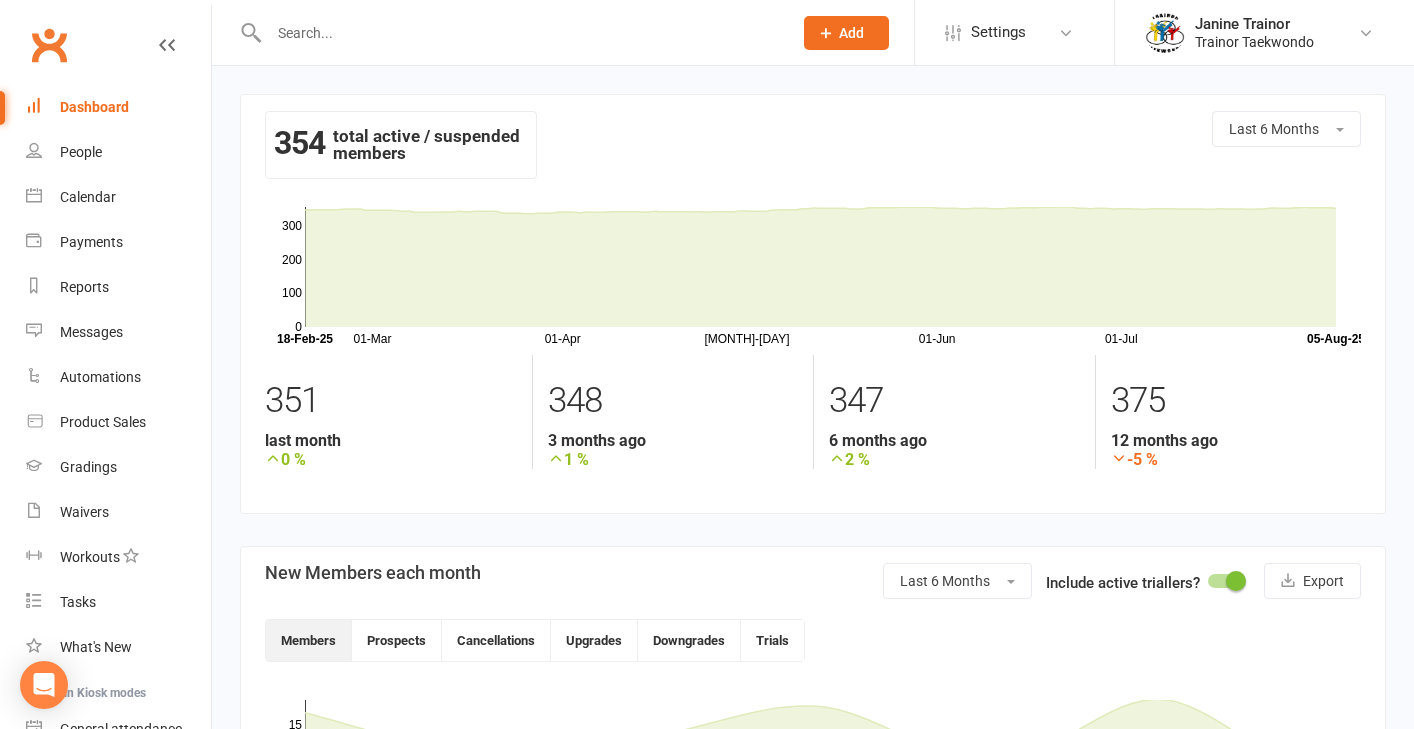 drag, startPoint x: 93, startPoint y: 98, endPoint x: 112, endPoint y: 103, distance: 19.646883 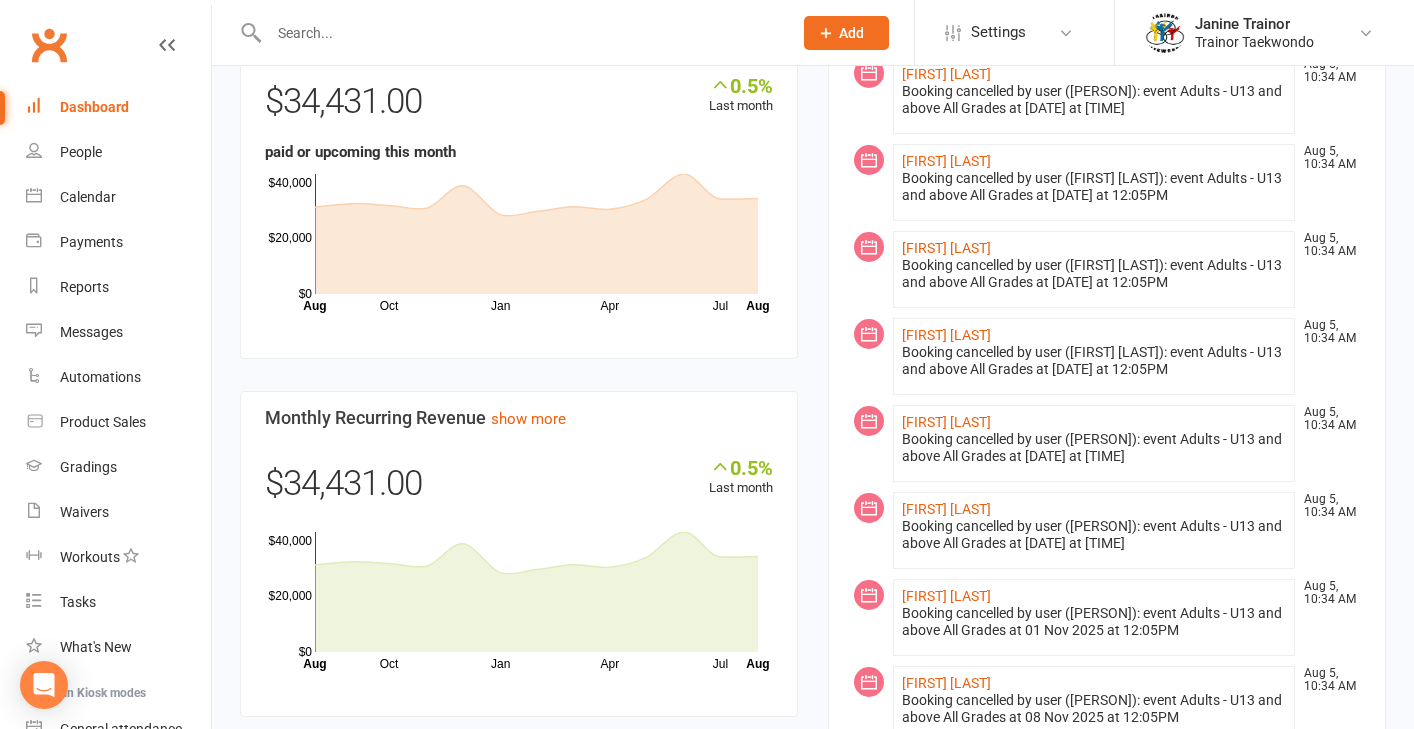 scroll, scrollTop: 1434, scrollLeft: 0, axis: vertical 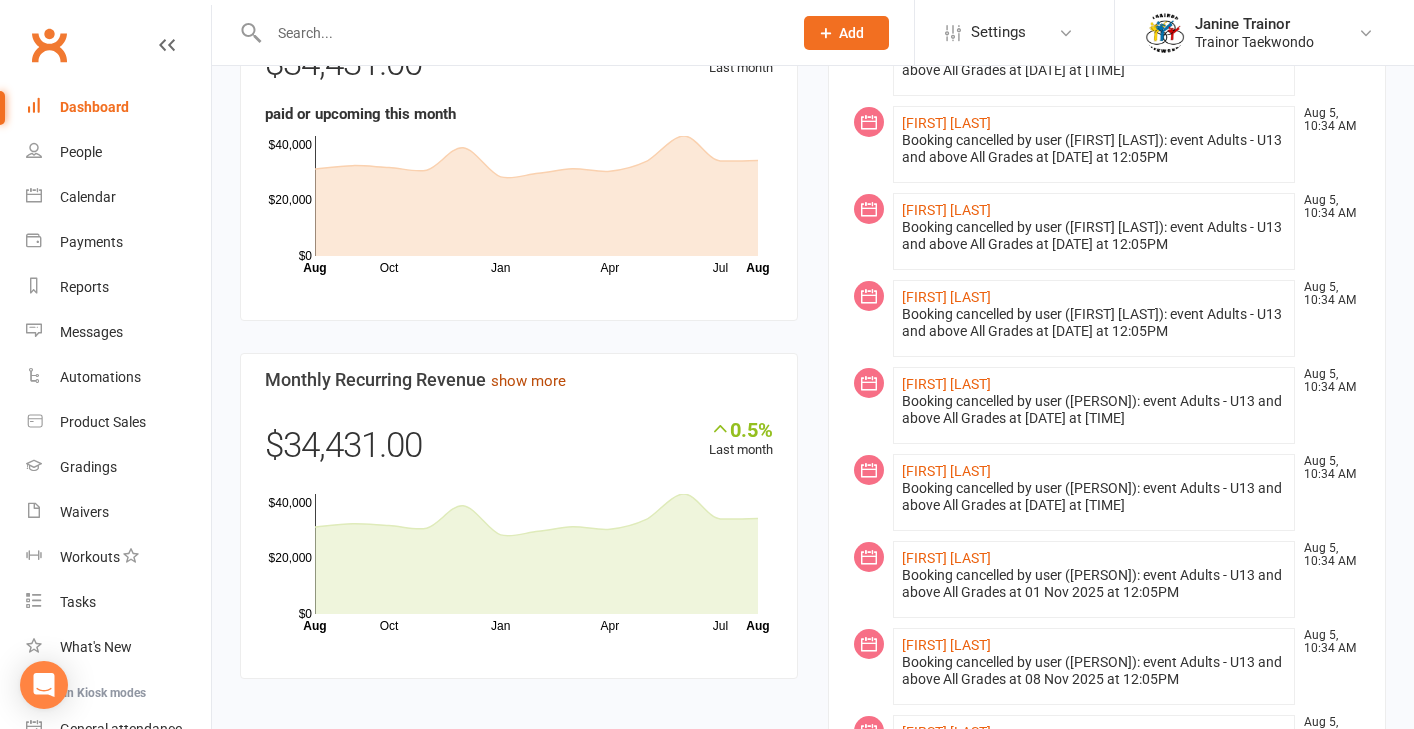 click on "show more" 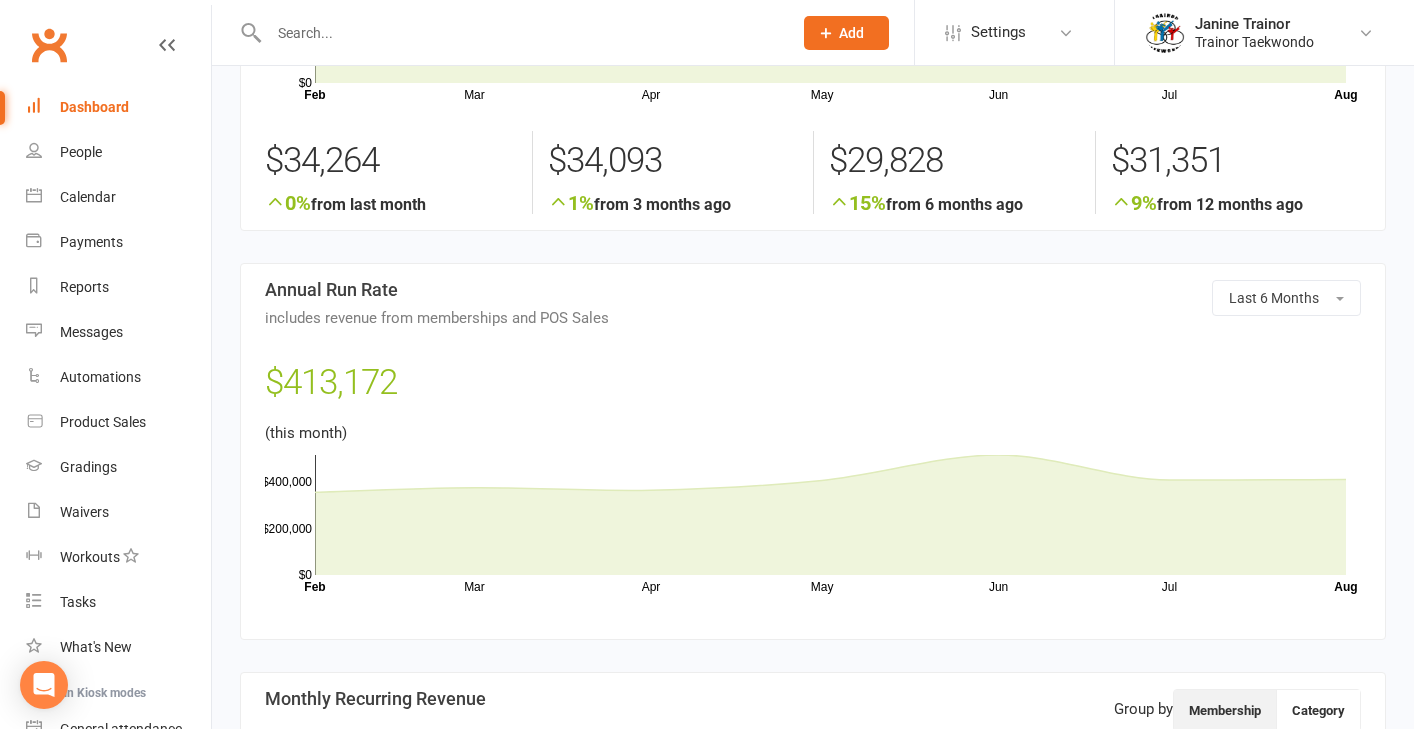 scroll, scrollTop: 0, scrollLeft: 0, axis: both 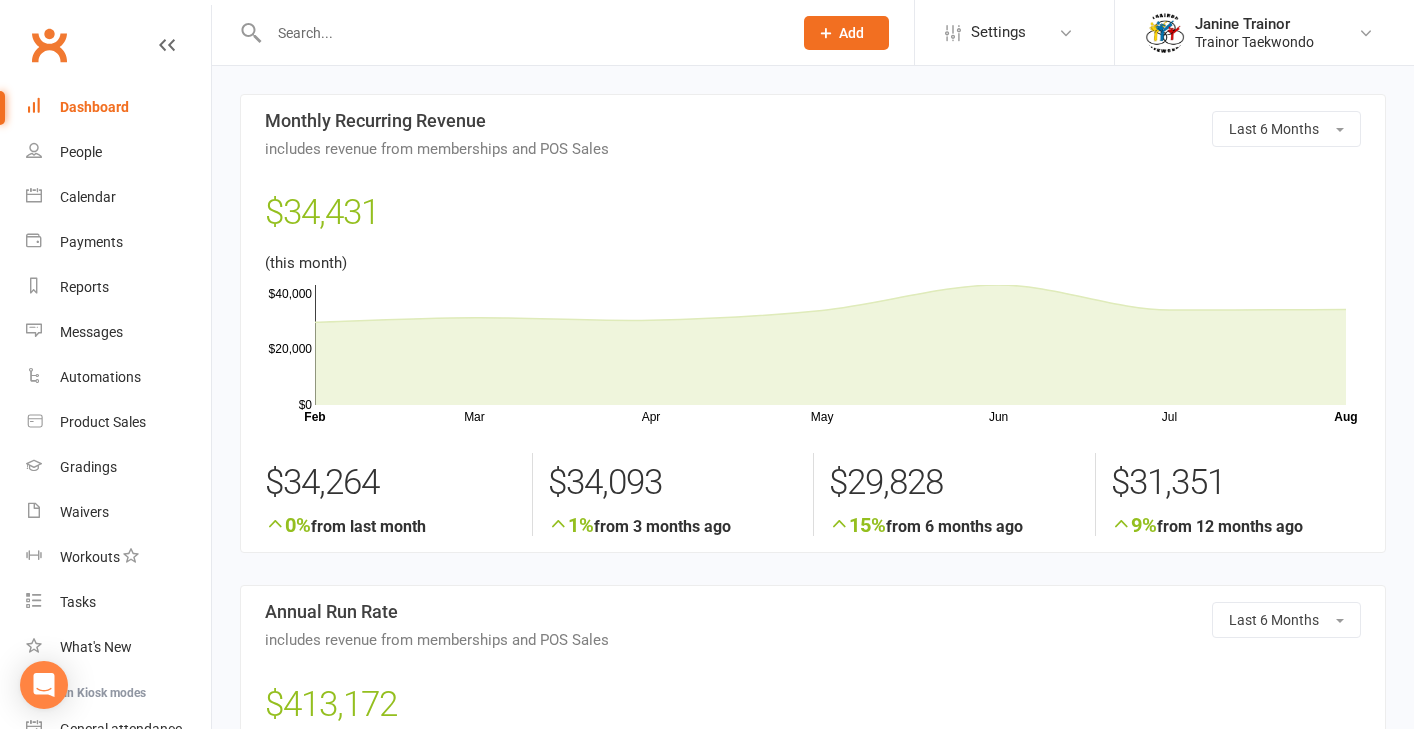 click on "Dashboard" at bounding box center [94, 107] 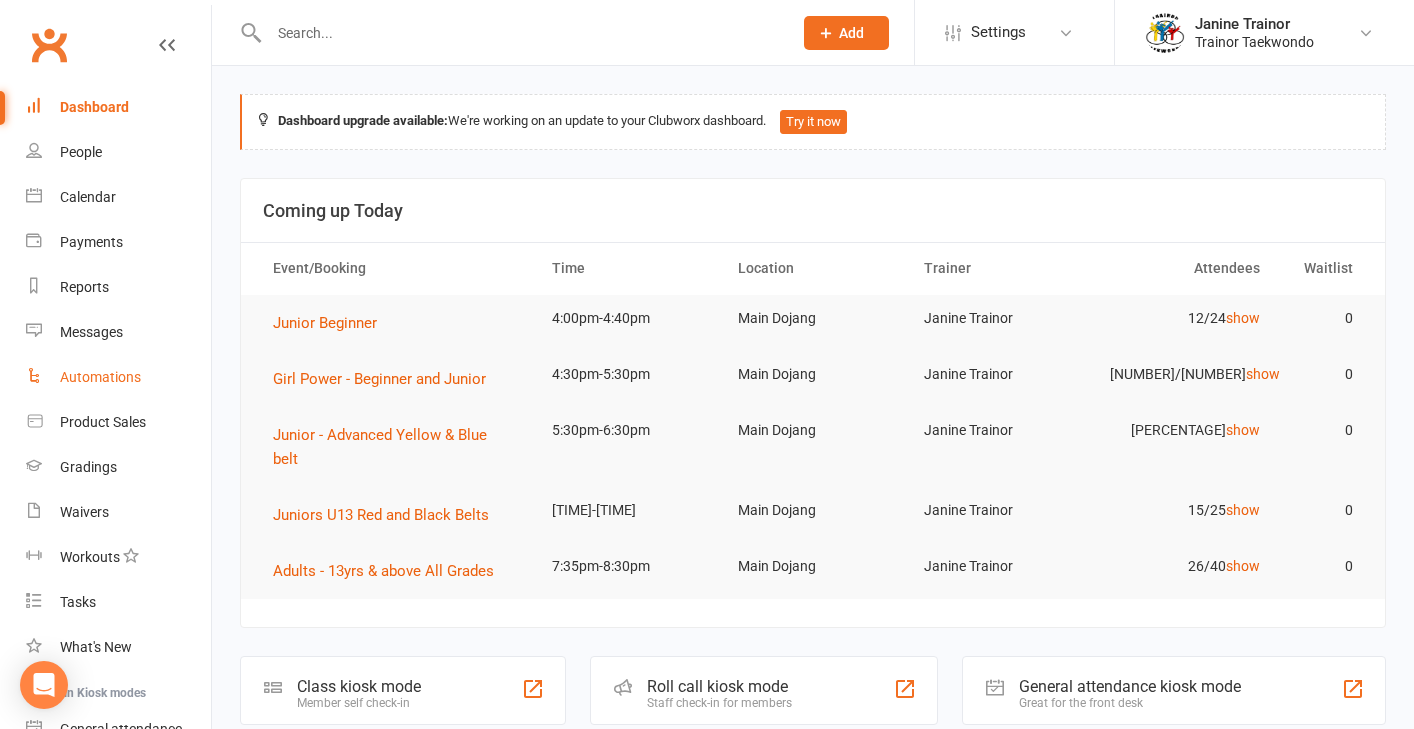 click on "Automations" at bounding box center [100, 377] 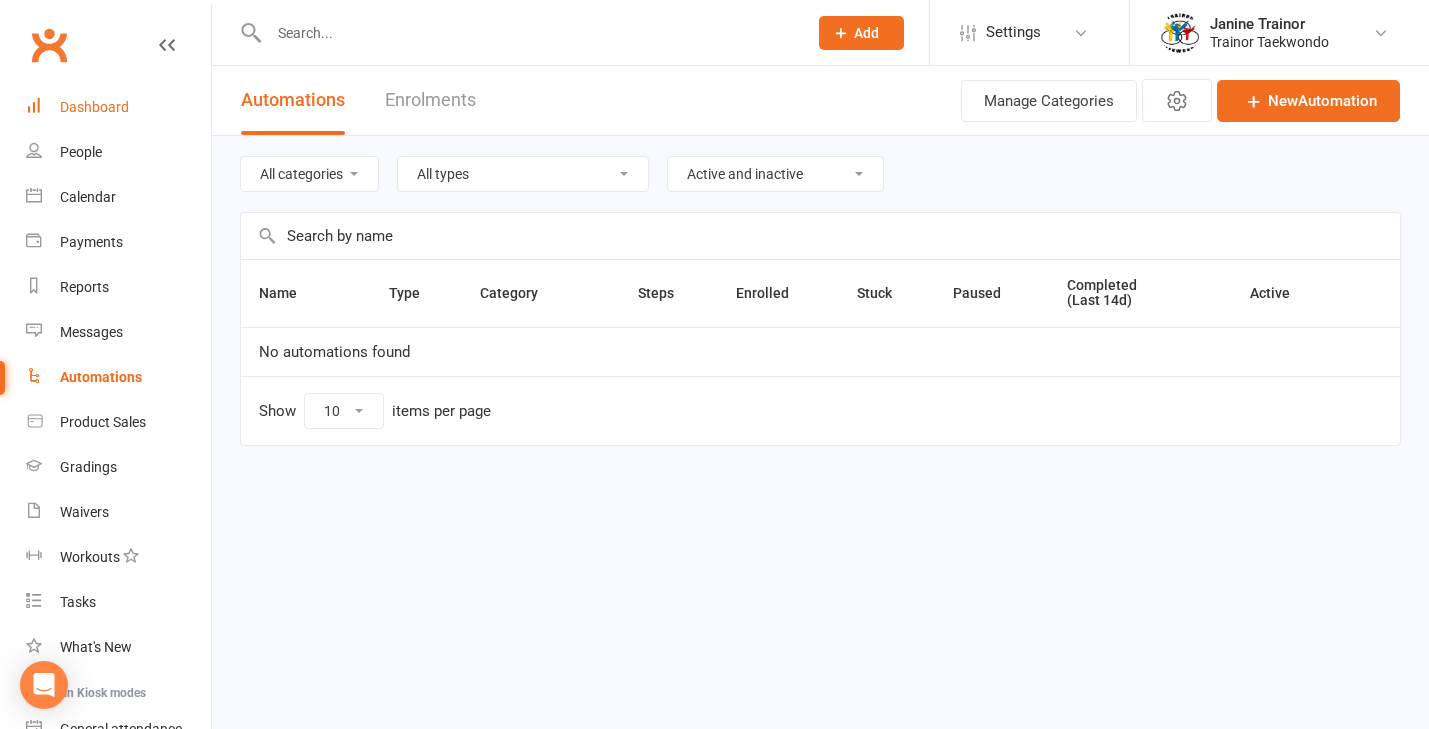 click on "Dashboard" at bounding box center [94, 107] 